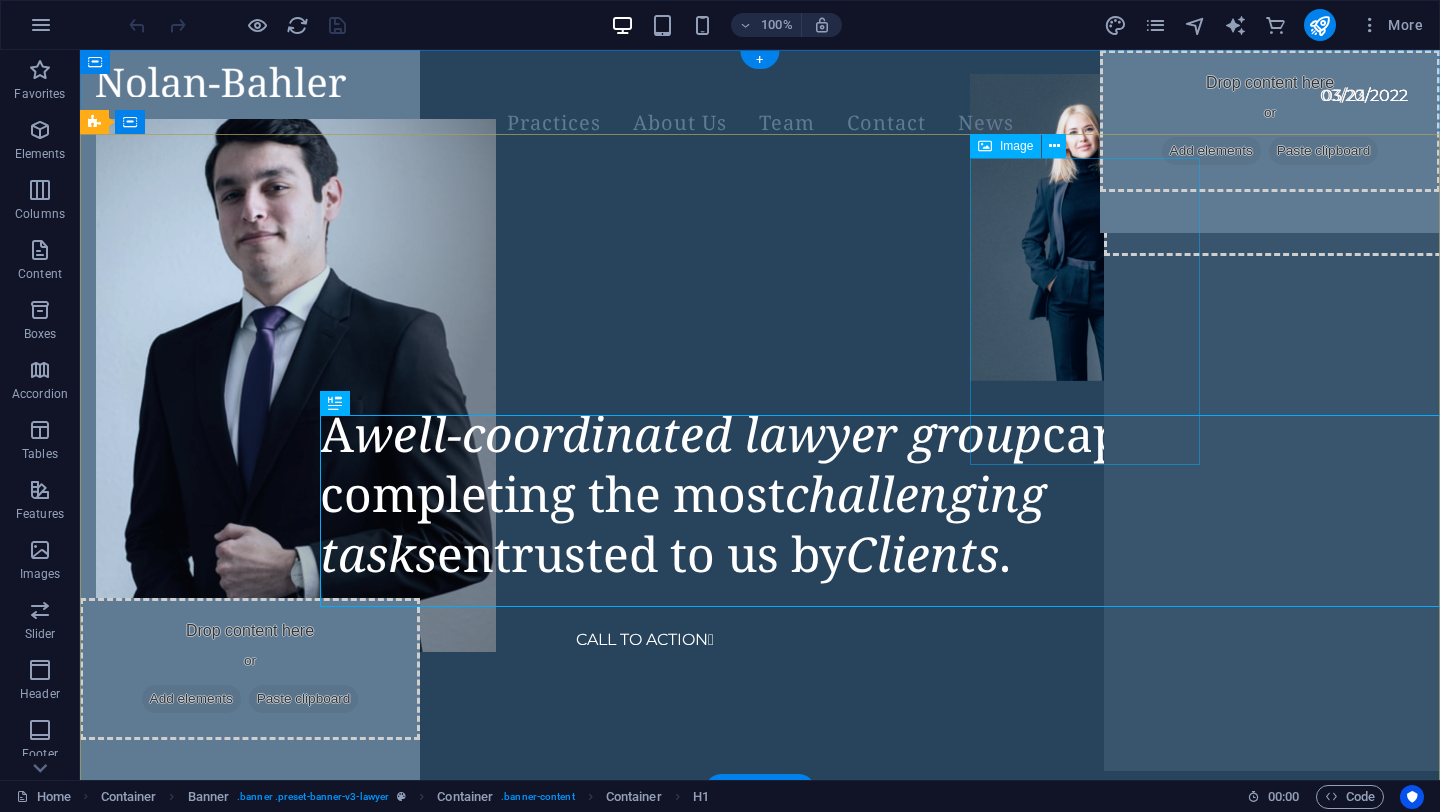 scroll, scrollTop: 0, scrollLeft: 0, axis: both 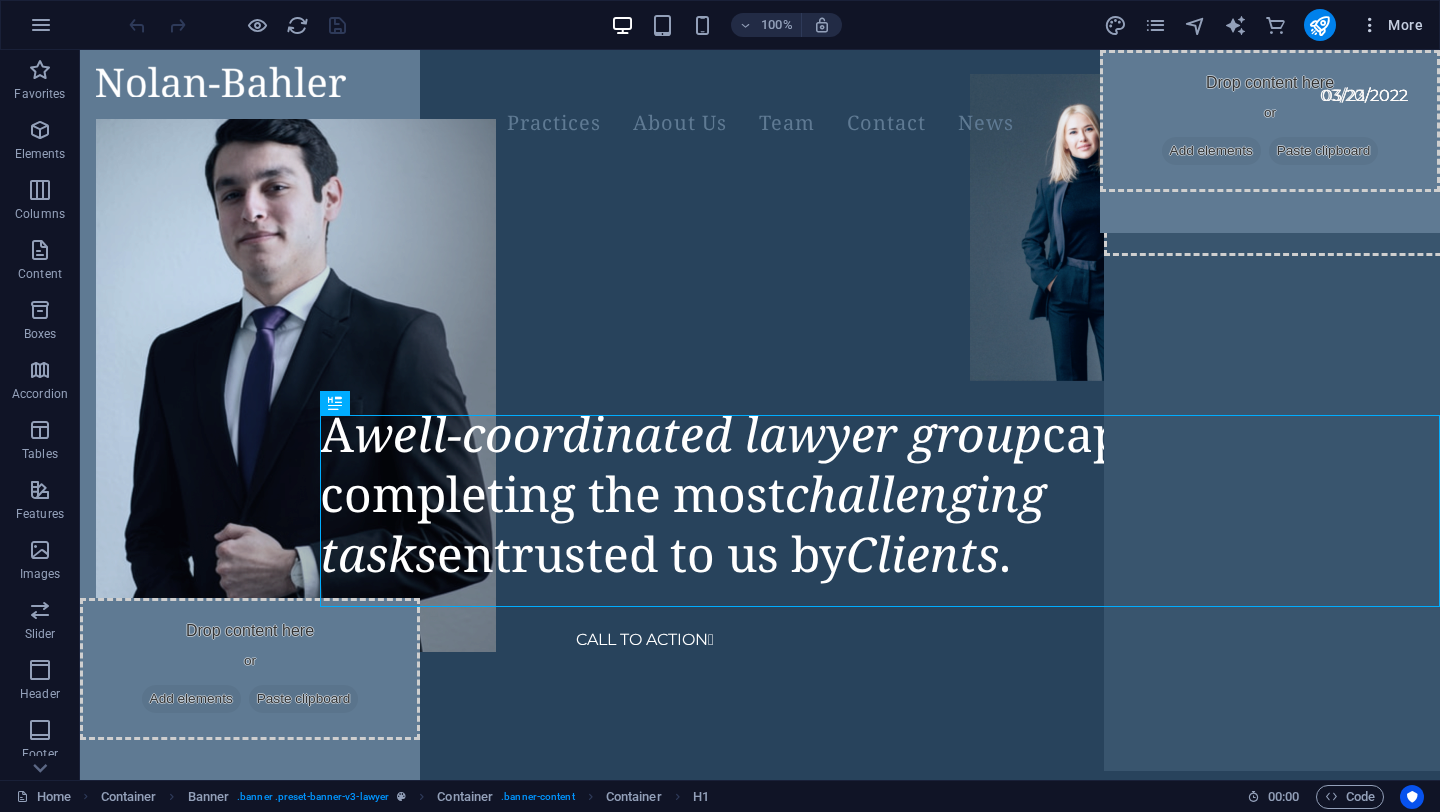 click on "More" at bounding box center [1391, 25] 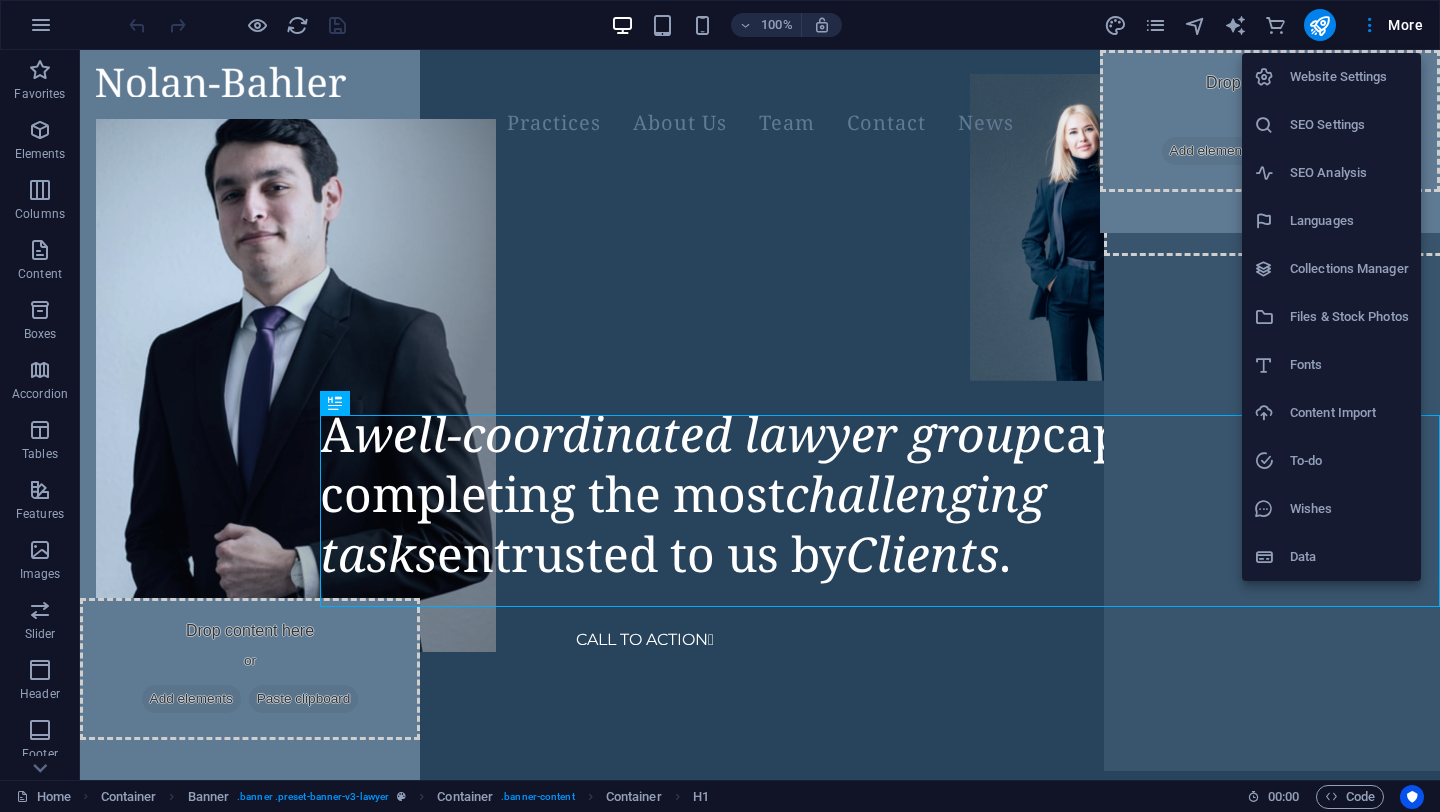 click on "Website Settings" at bounding box center (1331, 77) 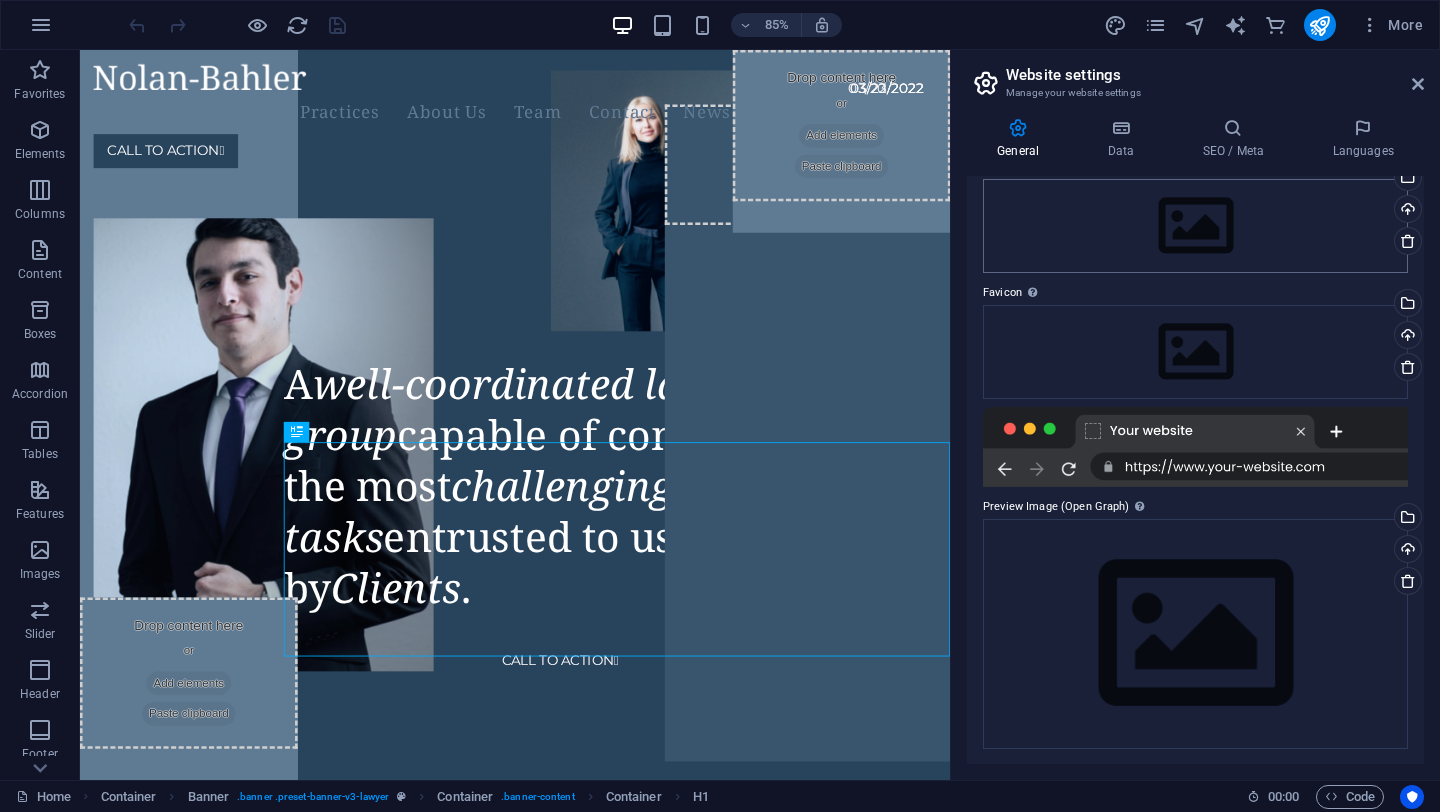 scroll, scrollTop: 0, scrollLeft: 0, axis: both 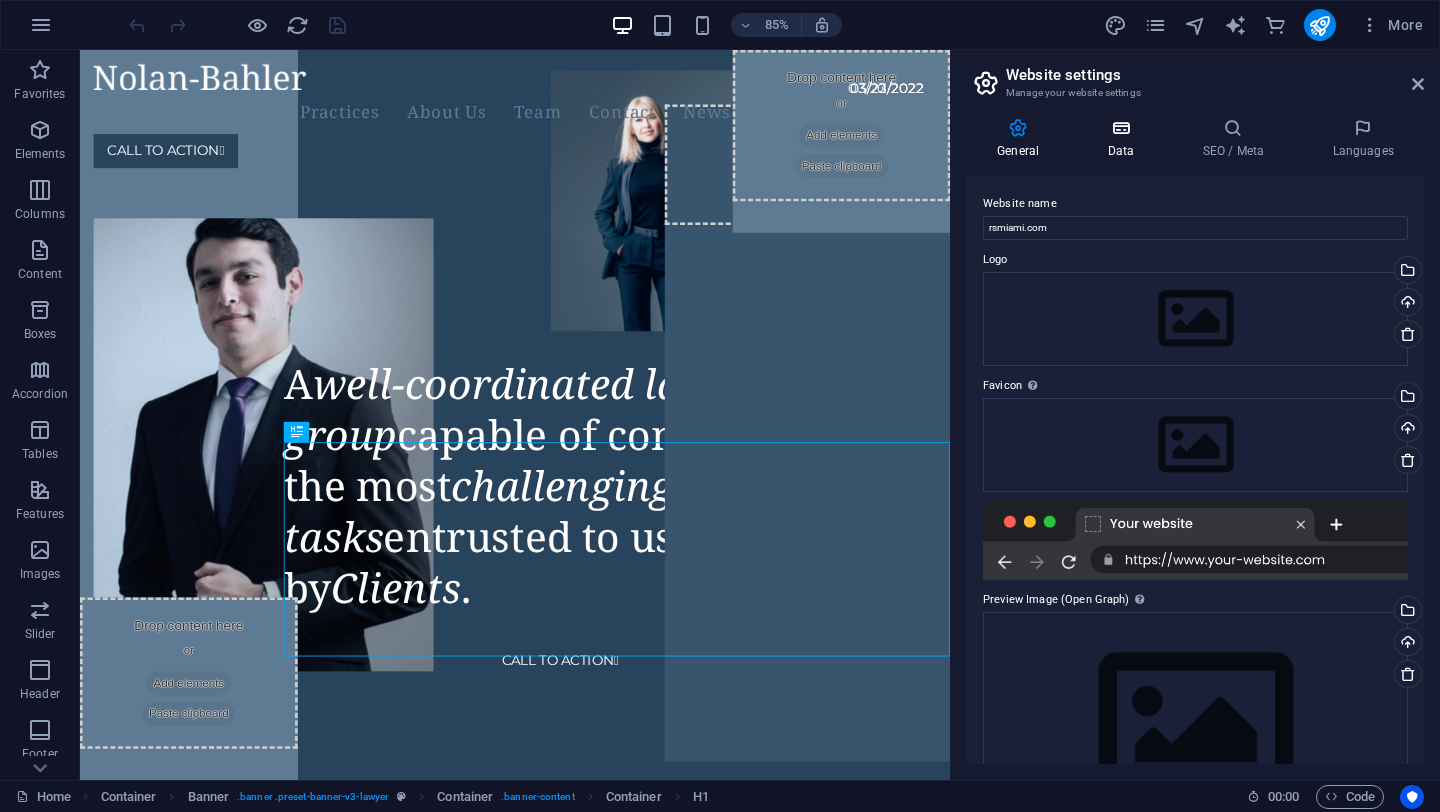 click at bounding box center (1120, 128) 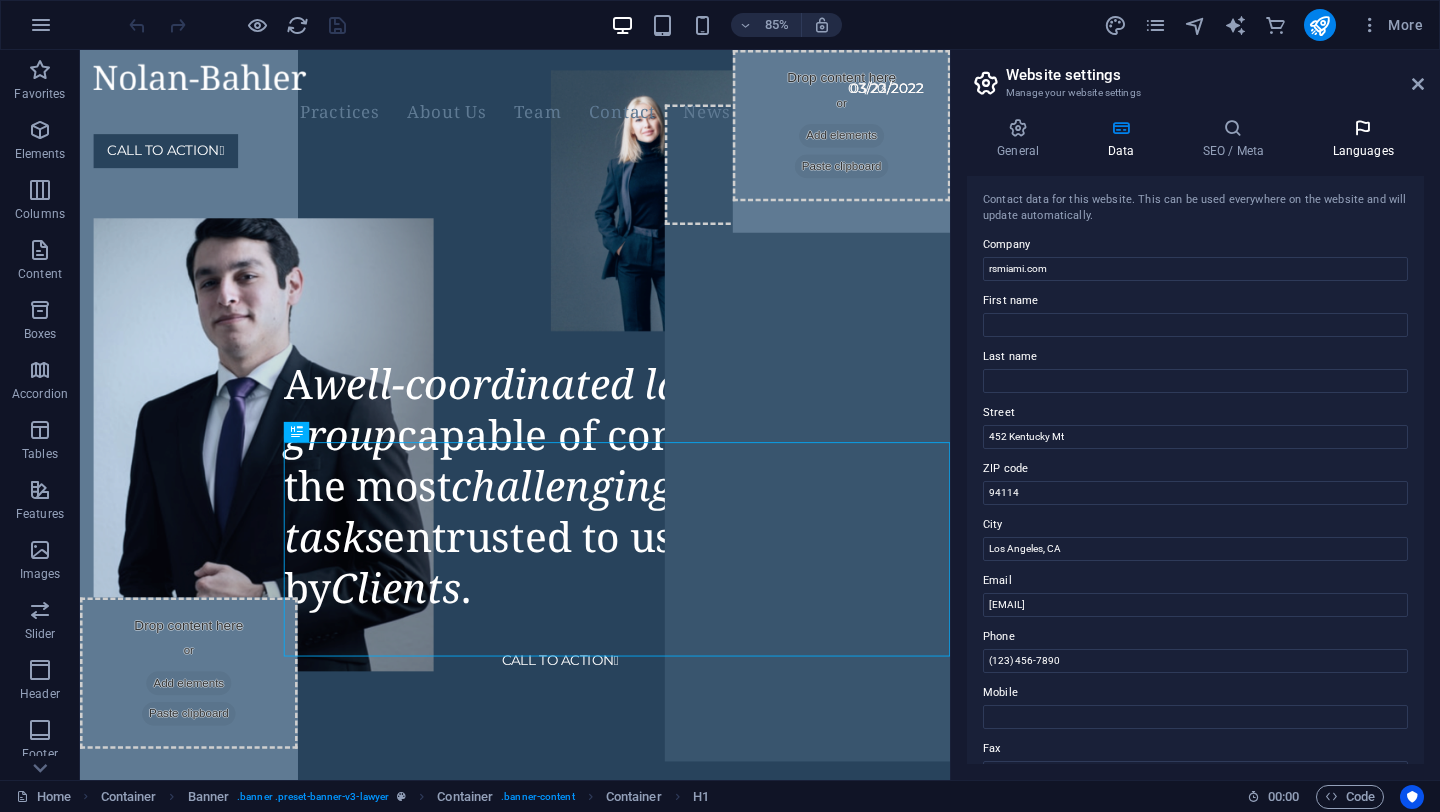 click on "Languages" at bounding box center [1363, 139] 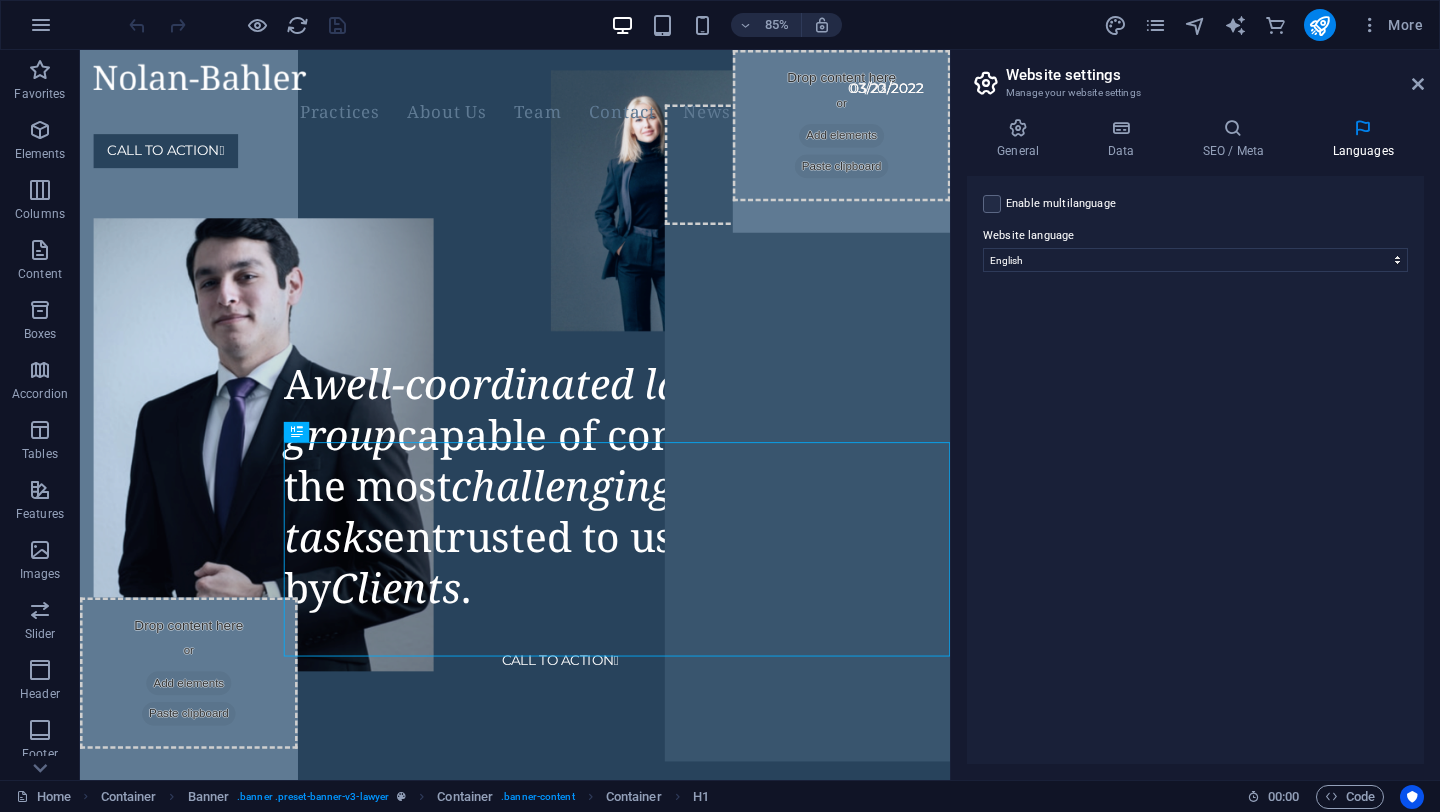 click on "Enable multilanguage To disable multilanguage delete all languages until only one language remains." at bounding box center (1061, 204) 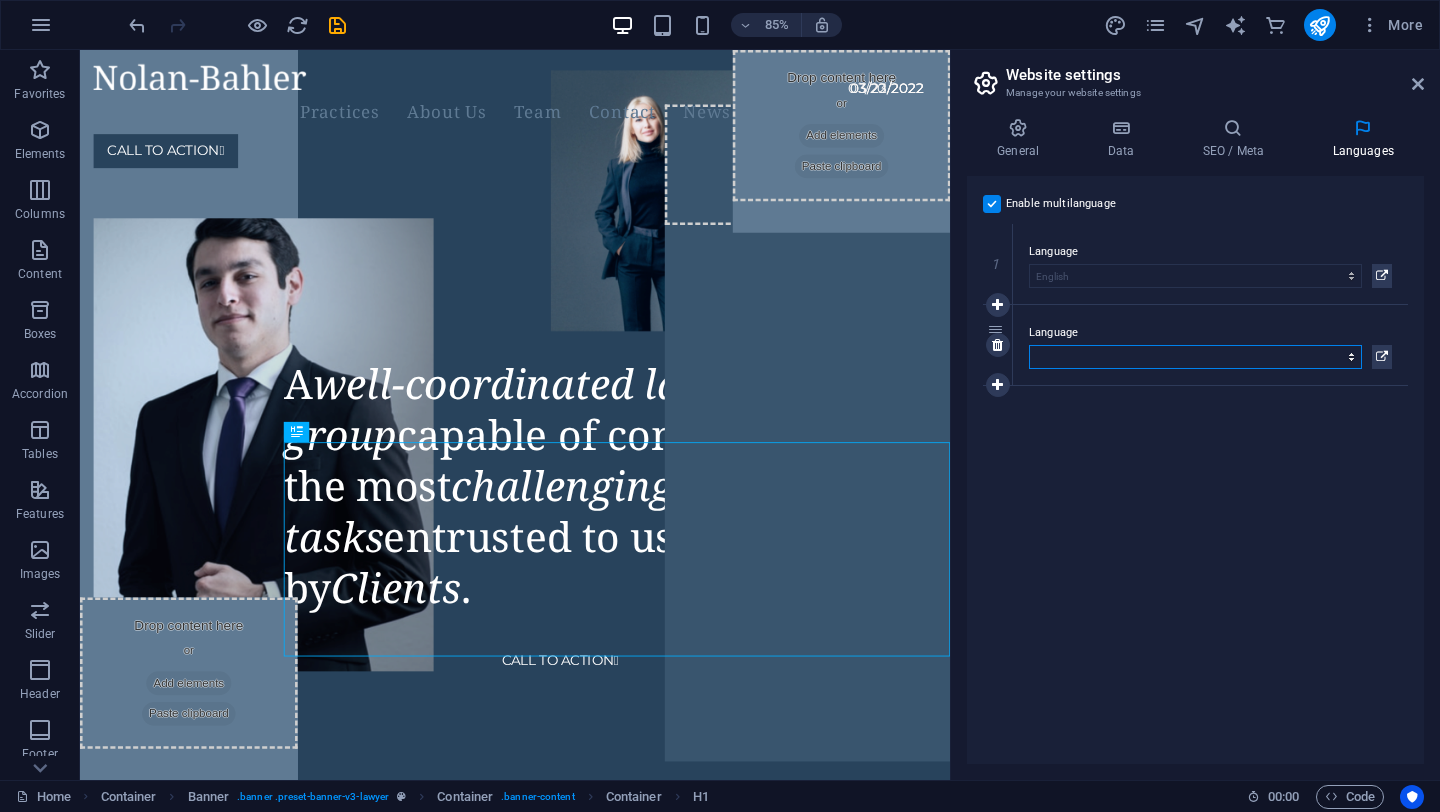 click on "Abkhazian Afar Afrikaans Akan Albanian Amharic Arabic Aragonese Armenian Assamese Avaric Avestan Aymara Azerbaijani Bambara Bashkir Basque Belarusian Bengali Bihari languages Bislama Bokmål Bosnian Breton Bulgarian Burmese Catalan Central Khmer Chamorro Chechen Chinese Church Slavic Chuvash Cornish Corsican Cree Croatian Czech Danish Dutch Dzongkha English Esperanto Estonian Ewe Faroese Farsi (Persian) Fijian Finnish French Fulah Gaelic Galician Ganda Georgian German Greek Greenlandic Guaraní Gujarati Haitian Creole Hausa Hebrew Herero Hindi Hiri Motu Hungarian Icelandic Ido Igbo Indonesian Interlingua Interlingue Inuktitut Inupiaq Irish Italian Japanese Javanese Kannada Kanuri Kashmiri Kazakh Kikuyu Kinyarwanda Komi Kongo Korean Kurdish Kwanyama Kyrgyz Lao Latin Latvian Limburgish Lingala Lithuanian Luba-Katanga Luxembourgish Macedonian Malagasy Malay Malayalam Maldivian Maltese Manx Maori Marathi Marshallese Mongolian Nauru Navajo Ndonga Nepali North Ndebele Northern Sami Norwegian Norwegian Nynorsk Nuosu" at bounding box center (1195, 357) 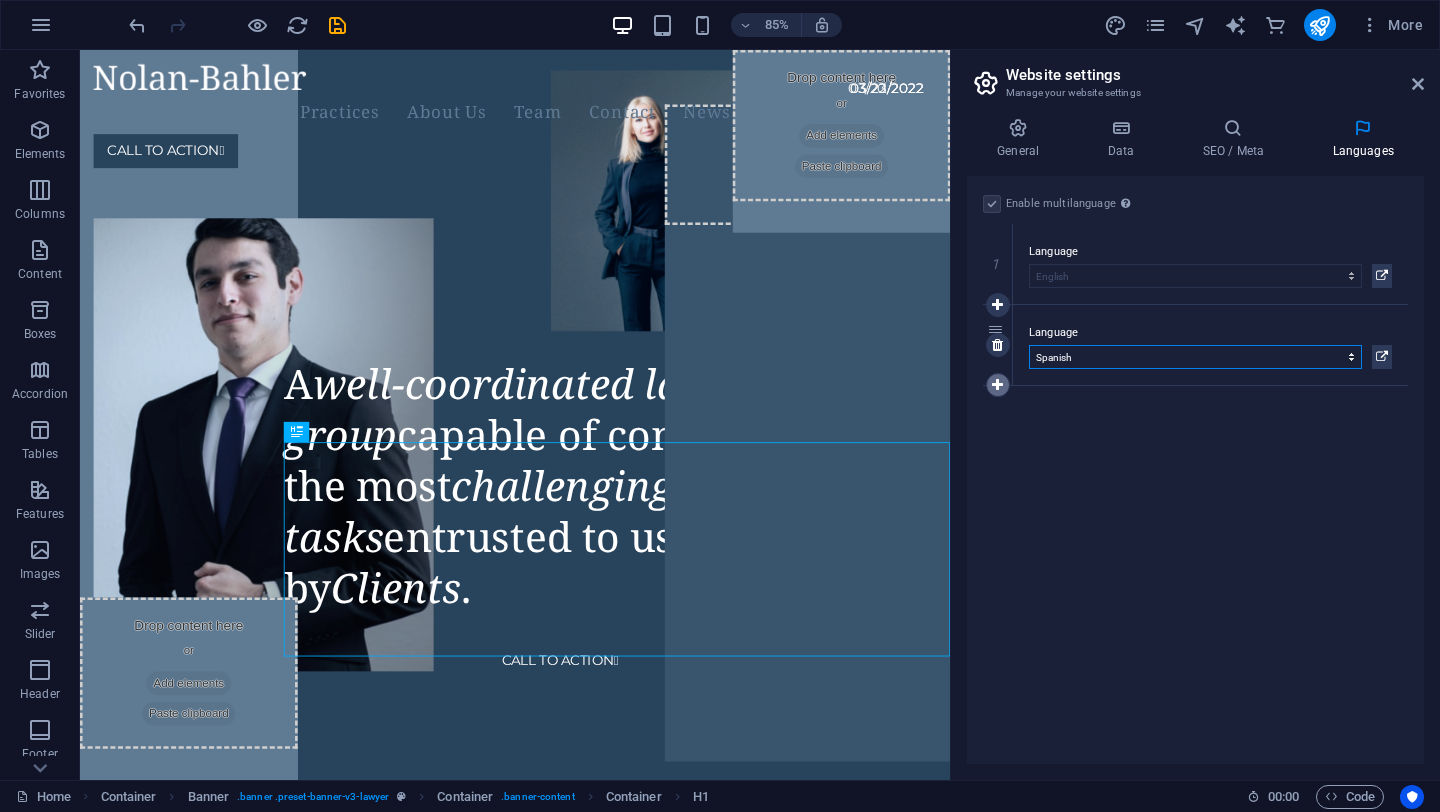 click at bounding box center (997, 385) 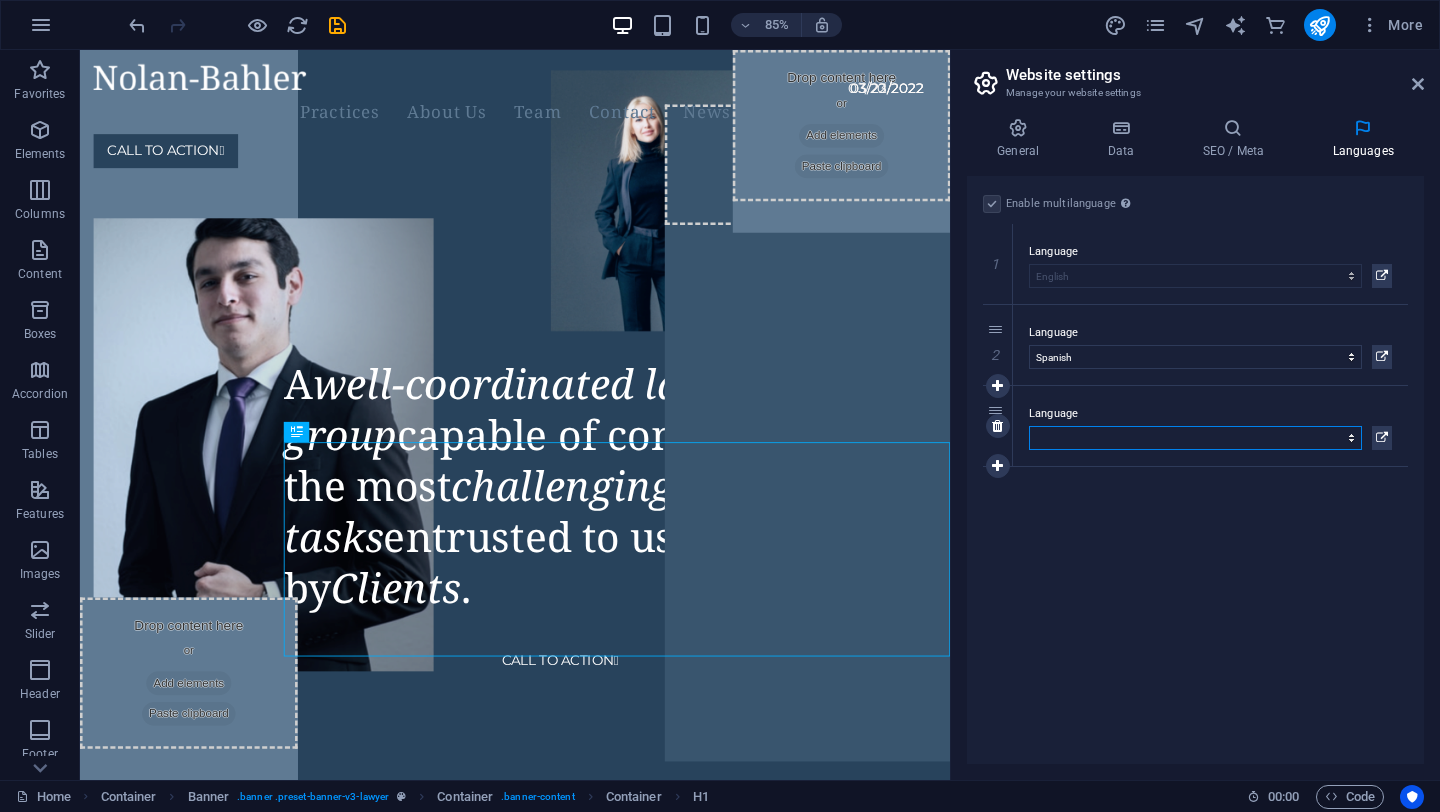 click on "Abkhazian Afar Afrikaans Akan Albanian Amharic Arabic Aragonese Armenian Assamese Avaric Avestan Aymara Azerbaijani Bambara Bashkir Basque Belarusian Bengali Bihari languages Bislama Bokmål Bosnian Breton Bulgarian Burmese Catalan Central Khmer Chamorro Chechen Chinese Church Slavic Chuvash Cornish Corsican Cree Croatian Czech Danish Dutch Dzongkha English Esperanto Estonian Ewe Faroese Farsi (Persian) Fijian Finnish French Fulah Gaelic Galician Ganda Georgian German Greek Greenlandic Guaraní Gujarati Haitian Creole Hausa Hebrew Herero Hindi Hiri Motu Hungarian Icelandic Ido Igbo Indonesian Interlingua Interlingue Inuktitut Inupiaq Irish Italian Japanese Javanese Kannada Kanuri Kashmiri Kazakh Kikuyu Kinyarwanda Komi Kongo Korean Kurdish Kwanyama Kyrgyz Lao Latin Latvian Limburgish Lingala Lithuanian Luba-Katanga Luxembourgish Macedonian Malagasy Malay Malayalam Maldivian Maltese Manx Maori Marathi Marshallese Mongolian Nauru Navajo Ndonga Nepali North Ndebele Northern Sami Norwegian Norwegian Nynorsk Nuosu" at bounding box center [1195, 438] 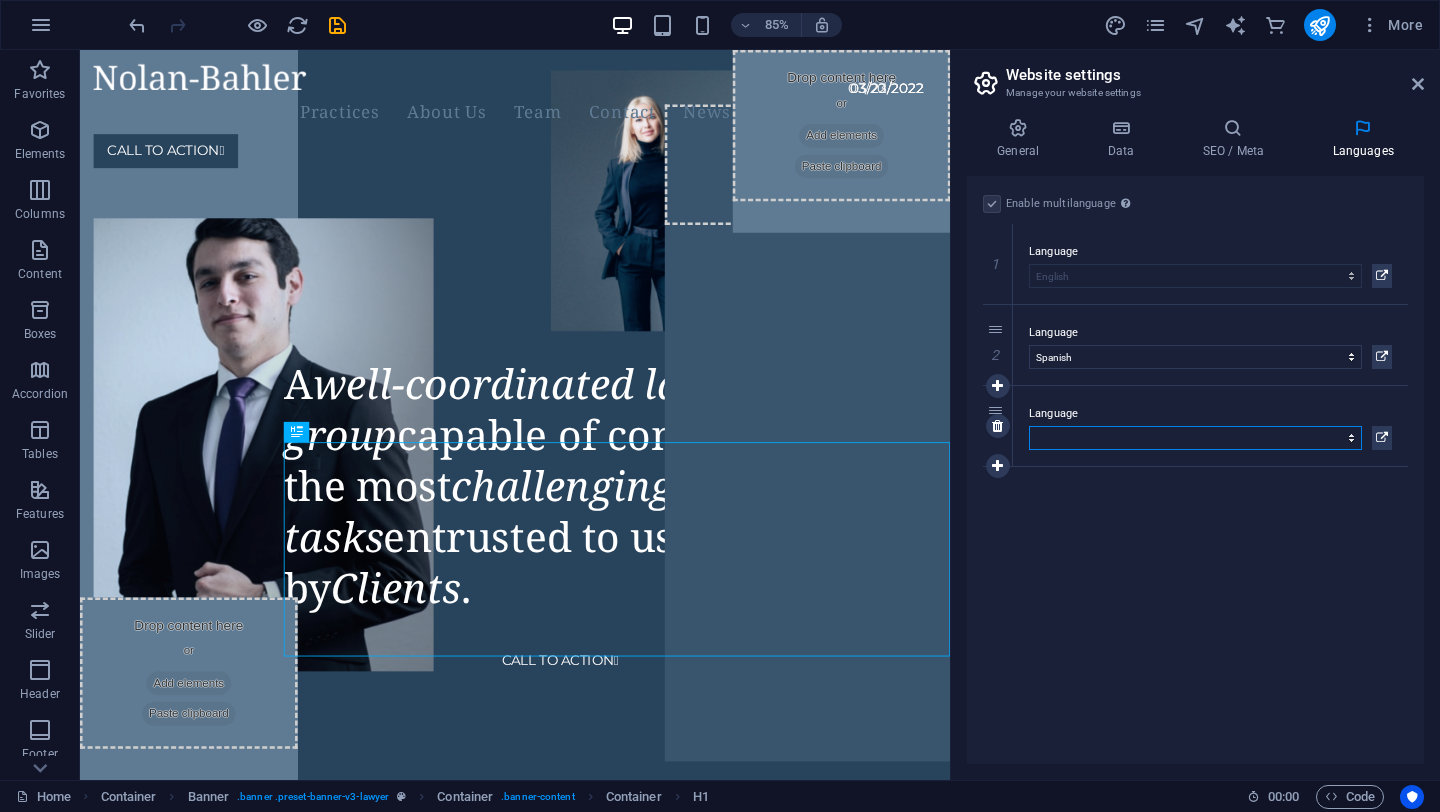 select on "128" 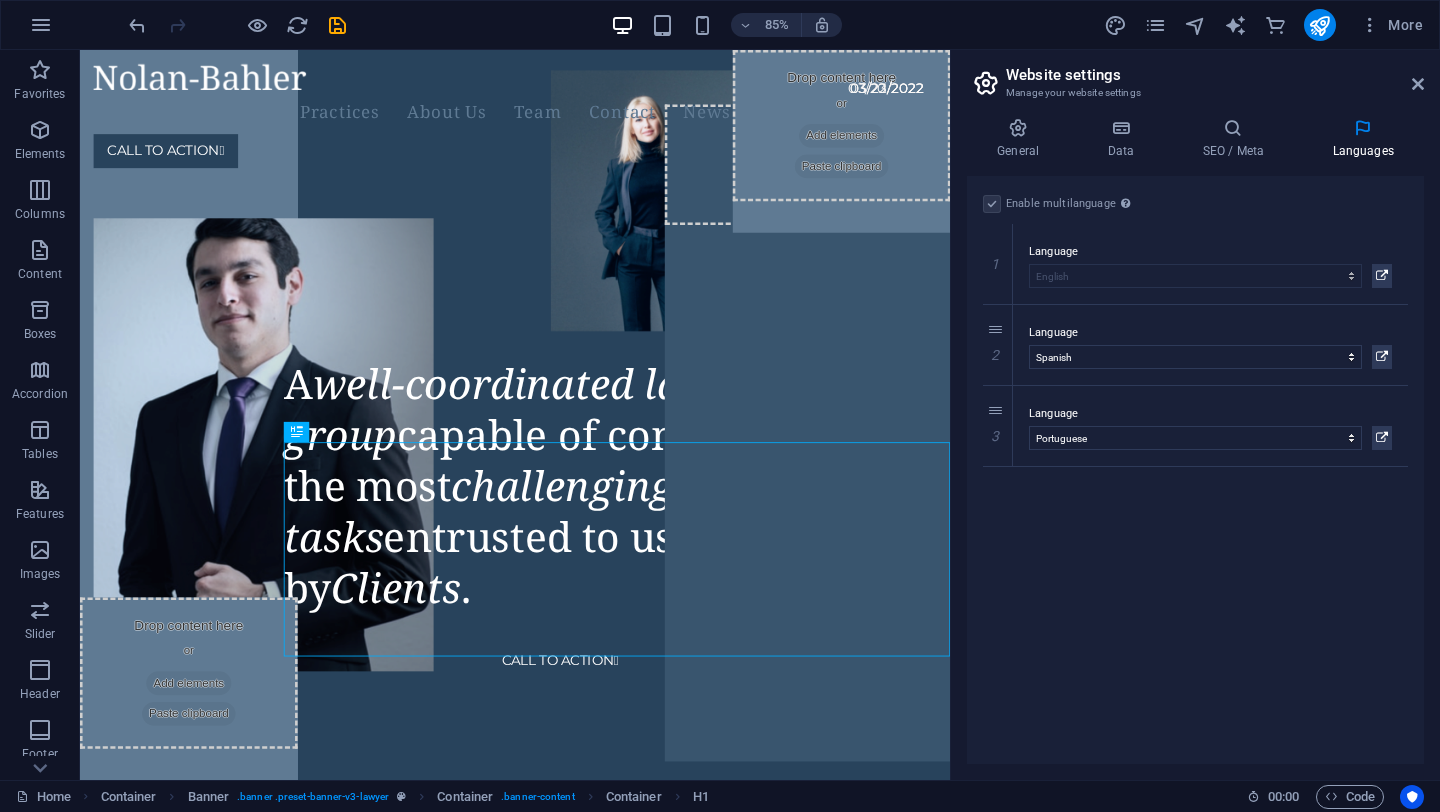 click on "Enable multilanguage To disable multilanguage delete all languages until only one language remains. Website language Abkhazian Afar Afrikaans Akan Albanian Amharic Arabic Aragonese Armenian Assamese Avaric Avestan Aymara Azerbaijani Bambara Bashkir Basque Belarusian Bengali Bihari languages Bislama Bokmål Bosnian Breton Bulgarian Burmese Catalan Central Khmer Chamorro Chechen Chinese Church Slavic Chuvash Cornish Corsican Cree Croatian Czech Danish Dutch Dzongkha English Esperanto Estonian Ewe Faroese Farsi (Persian) Fijian Finnish French Fulah Gaelic Galician Ganda Georgian German Greek Greenlandic Guaraní Gujarati Haitian Creole Hausa Hebrew Herero Hindi Hiri Motu Hungarian Icelandic Ido Igbo Indonesian Interlingua Interlingue Inuktitut Inupiaq Irish Italian Japanese Javanese Kannada Kanuri Kashmiri Kazakh Kikuyu Kinyarwanda Komi Kongo Korean Kurdish Kwanyama Kyrgyz Lao Latin Latvian Limburgish Lingala Lithuanian Luba-Katanga Luxembourgish Macedonian Malagasy Malay Malayalam Maldivian Maltese Manx Maori 1" at bounding box center (1195, 470) 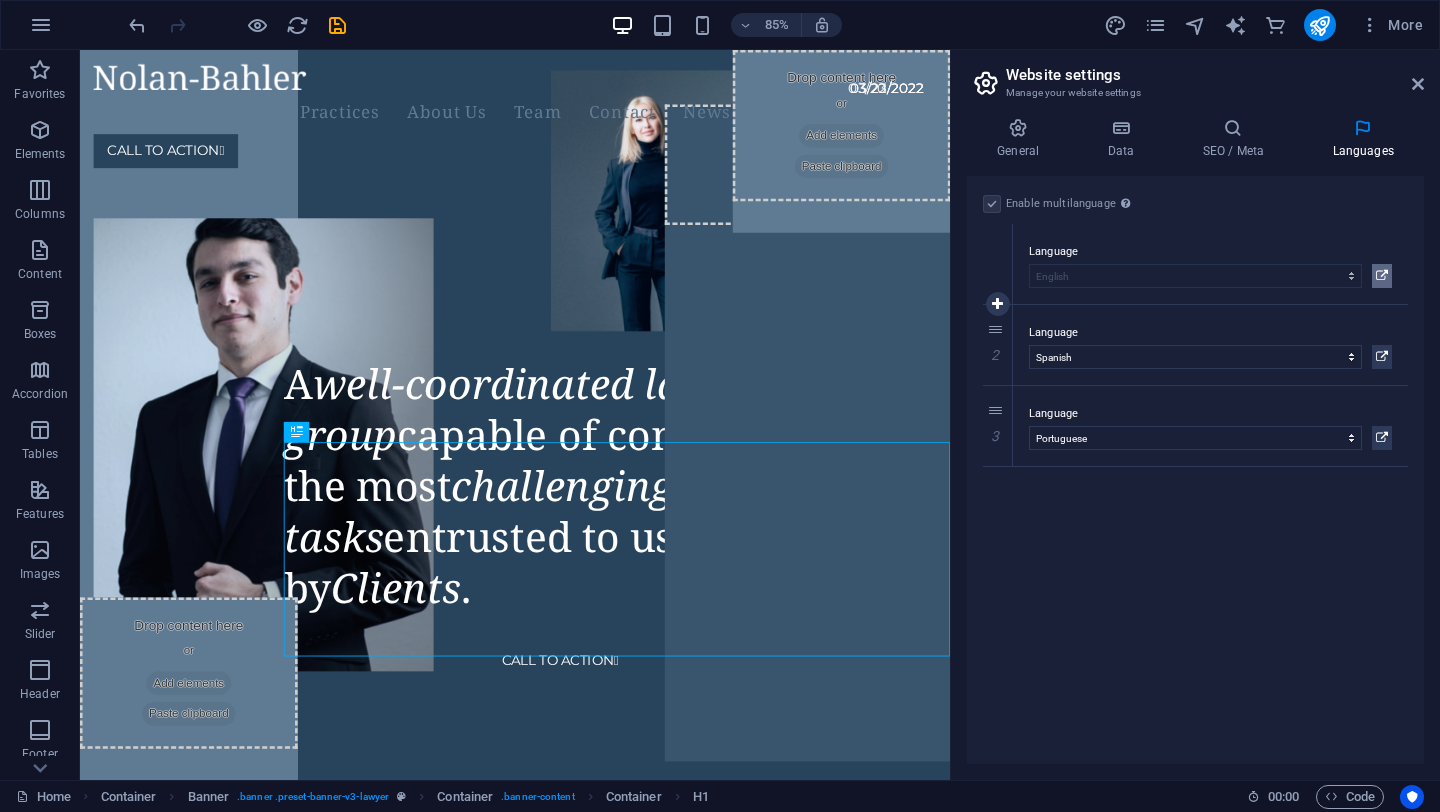 click at bounding box center (1382, 276) 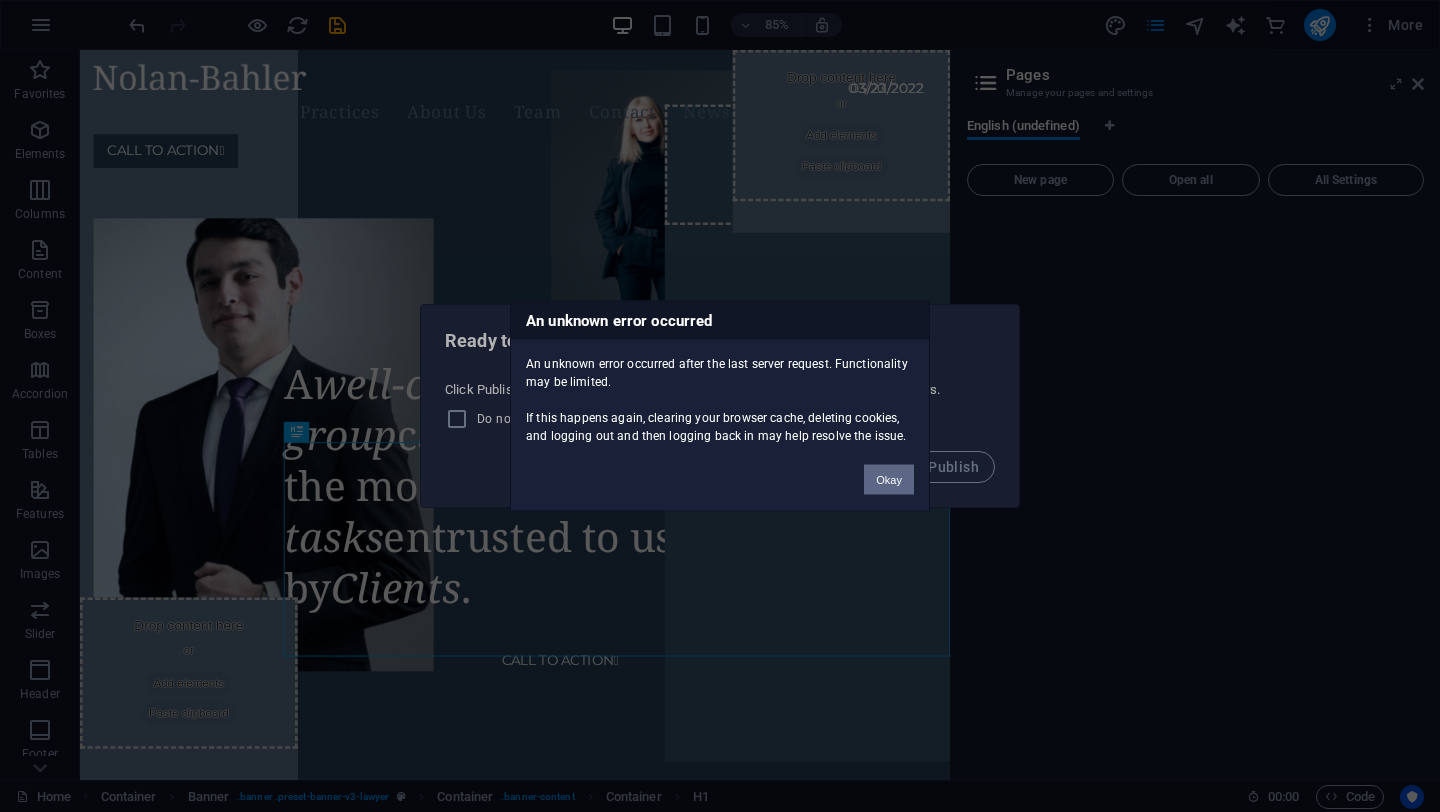 click on "Okay" at bounding box center (889, 480) 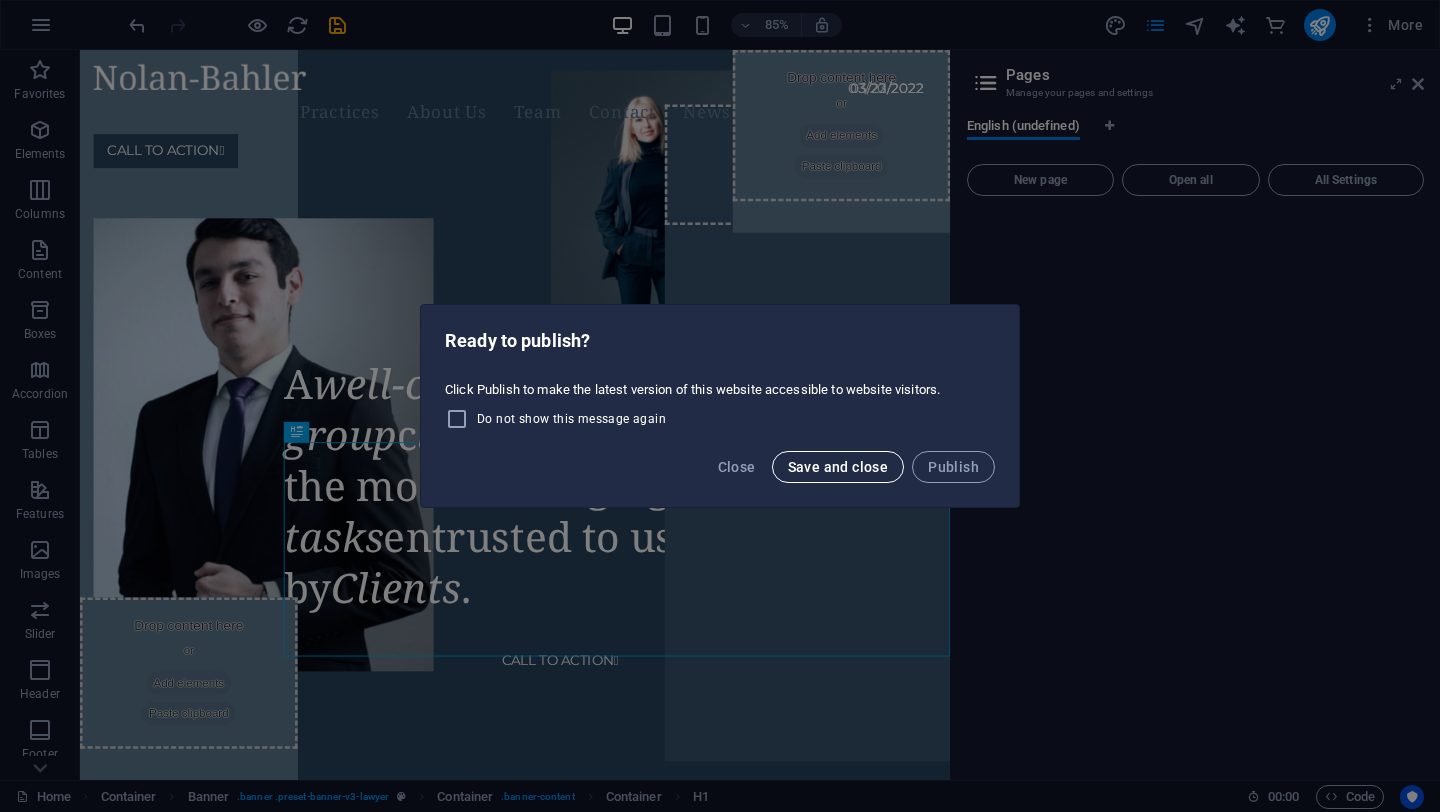 click on "Save and close" at bounding box center [838, 467] 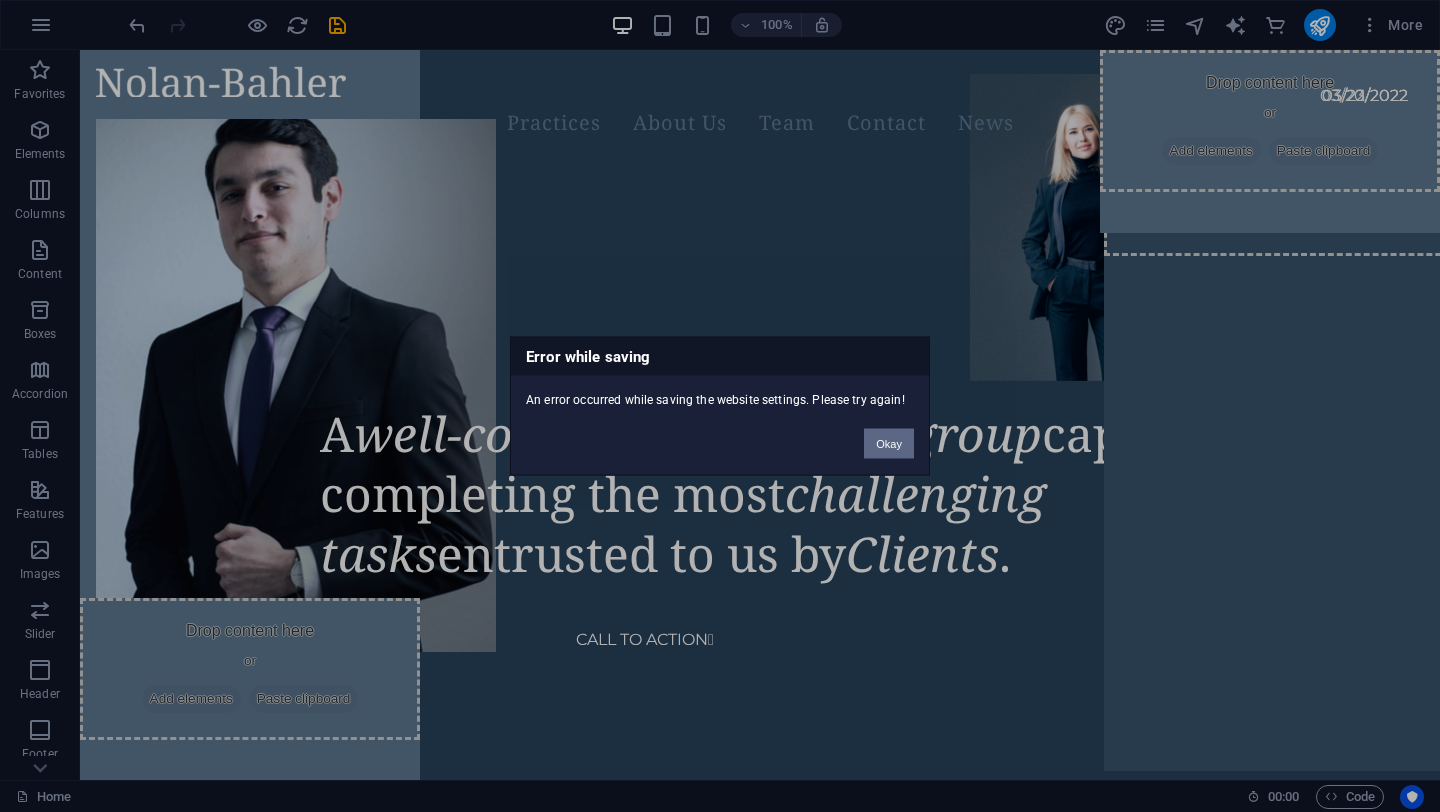 click on "Okay" at bounding box center (889, 444) 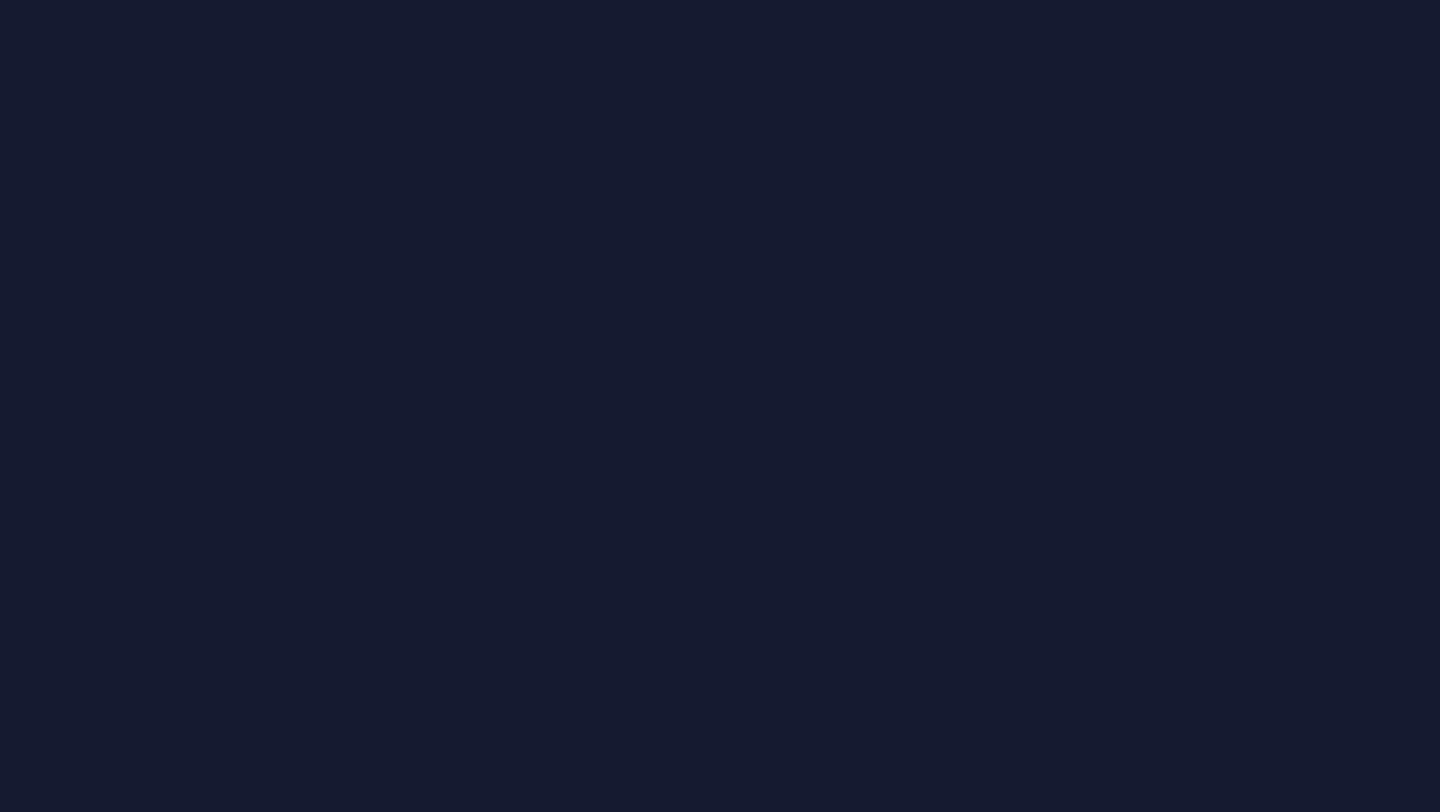 scroll, scrollTop: 0, scrollLeft: 0, axis: both 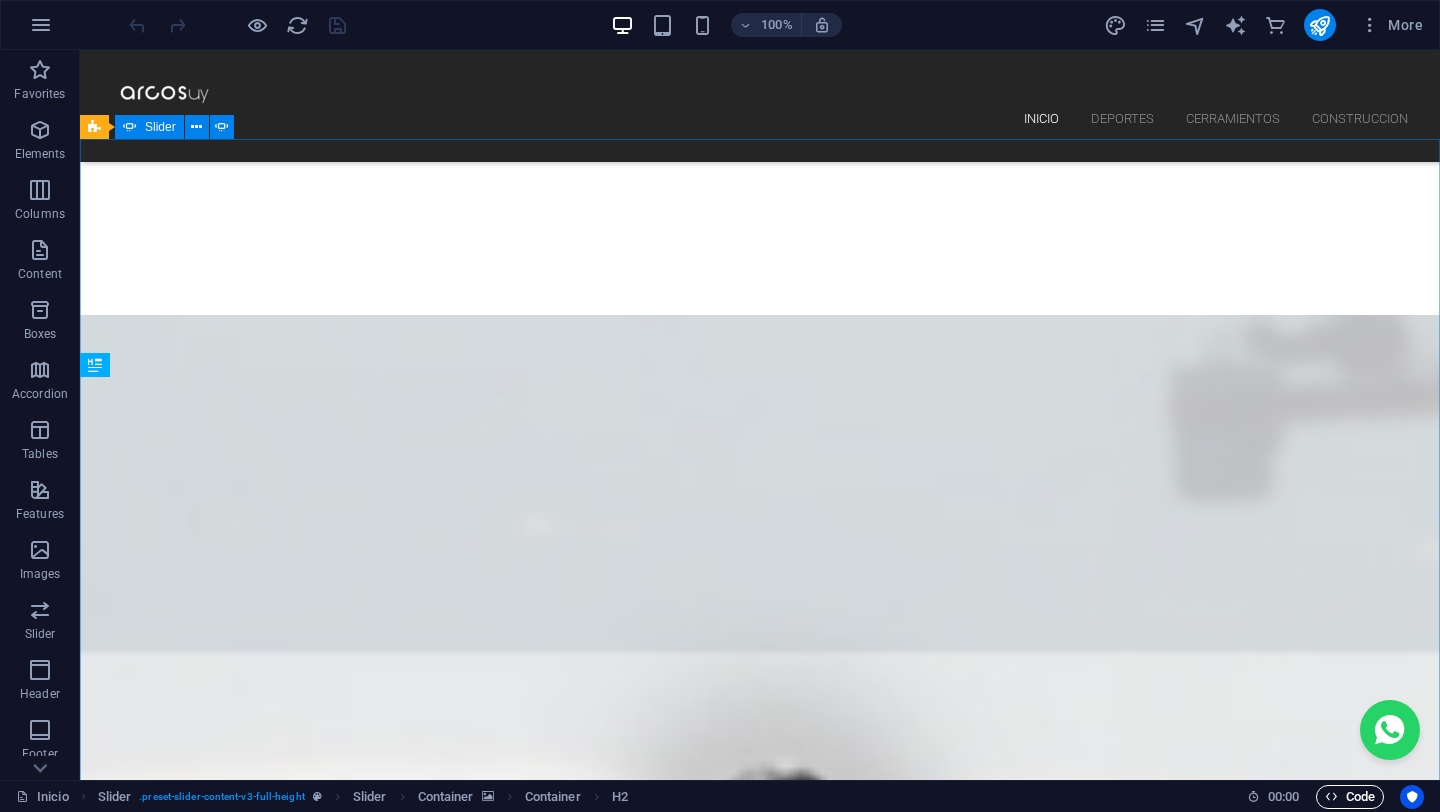 click on "Code" at bounding box center (1350, 797) 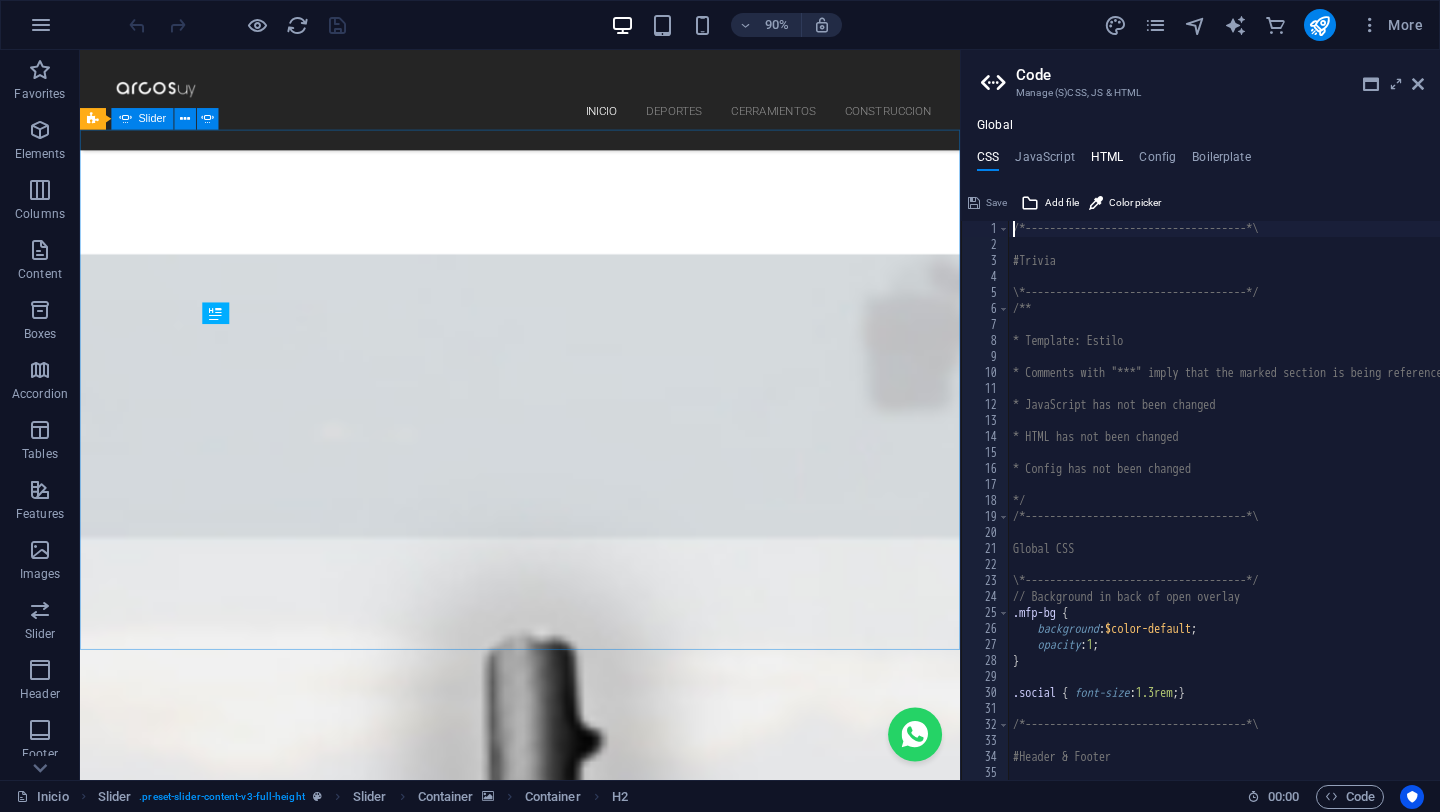 click on "HTML" at bounding box center (1107, 161) 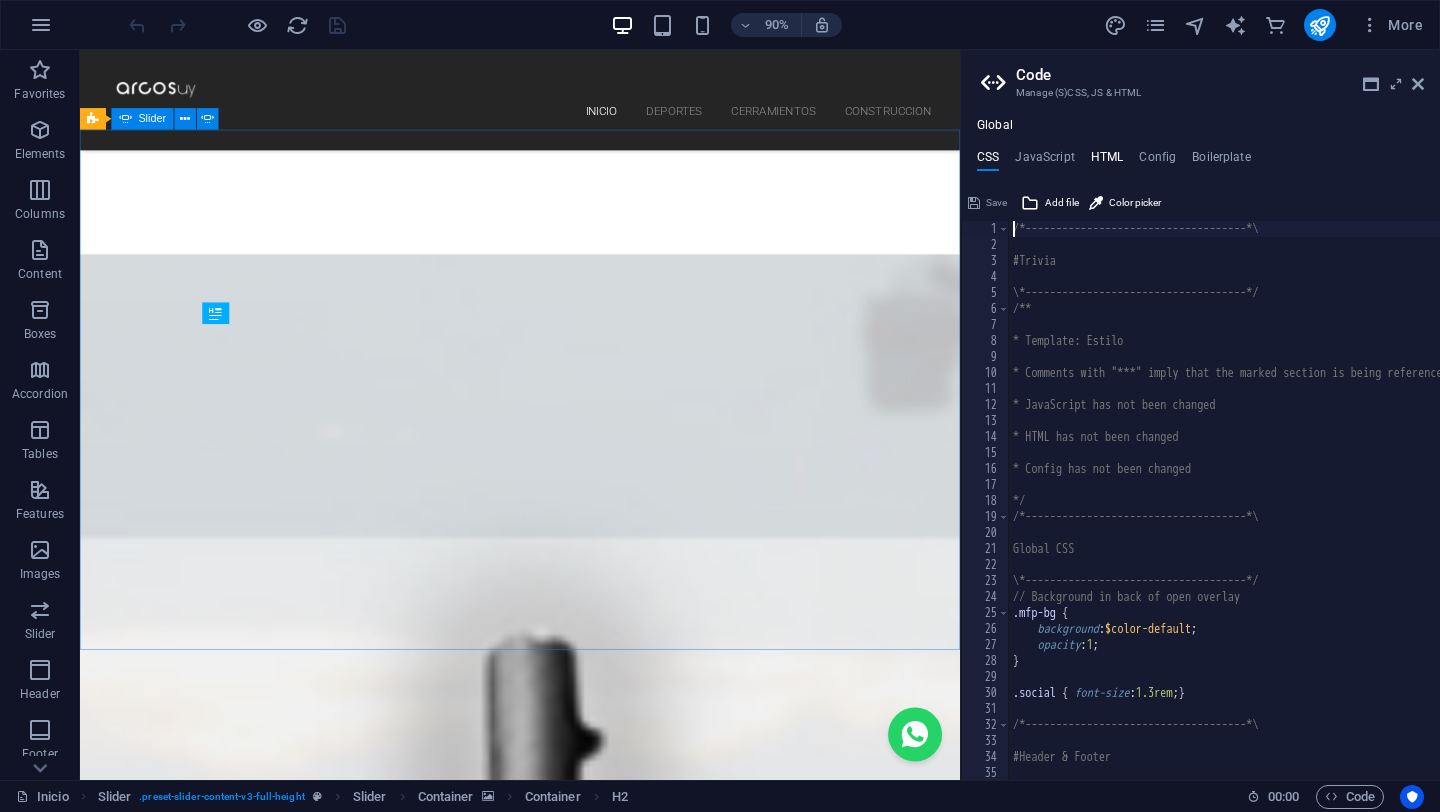 type on "<!-- Google Tag Manager -->" 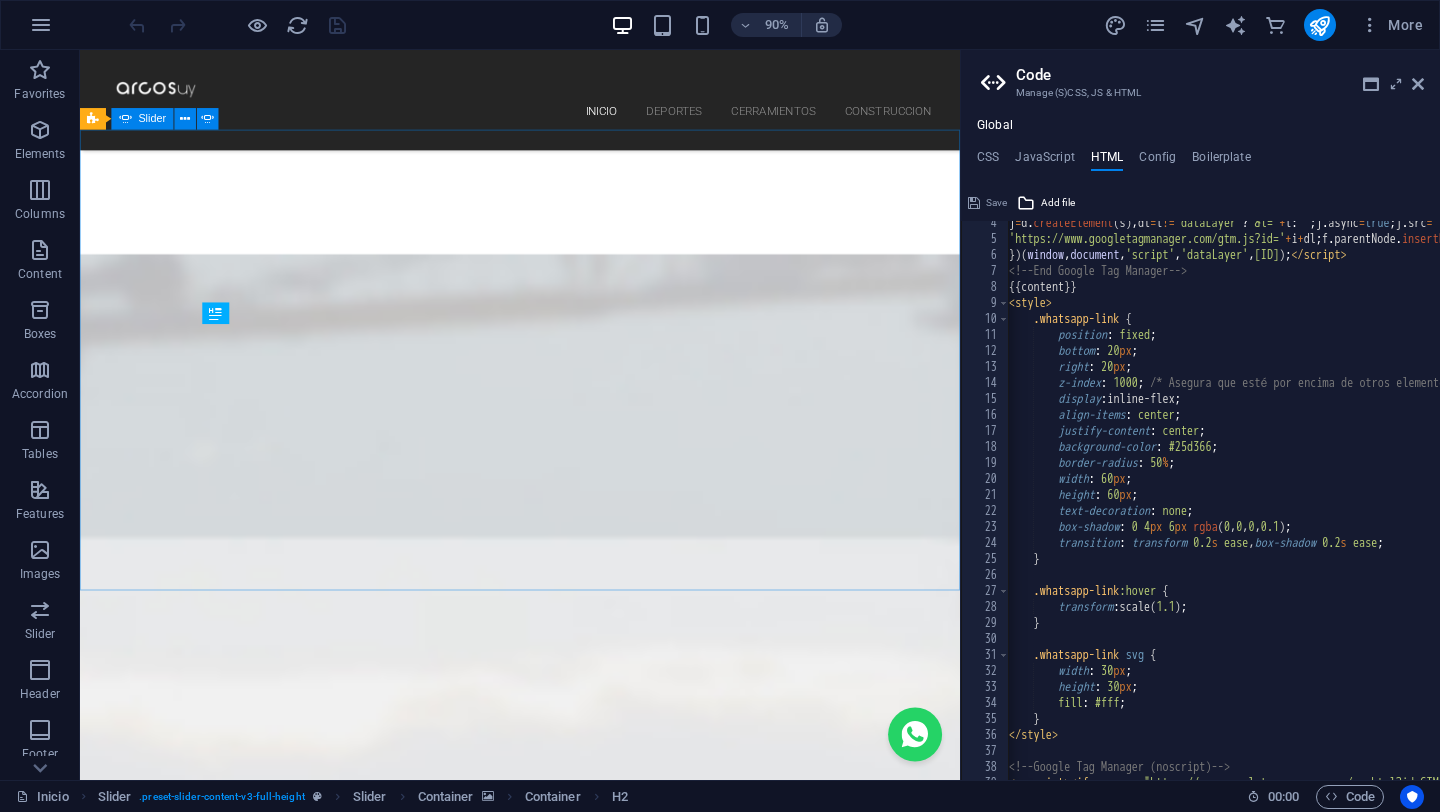 scroll, scrollTop: 363, scrollLeft: 0, axis: vertical 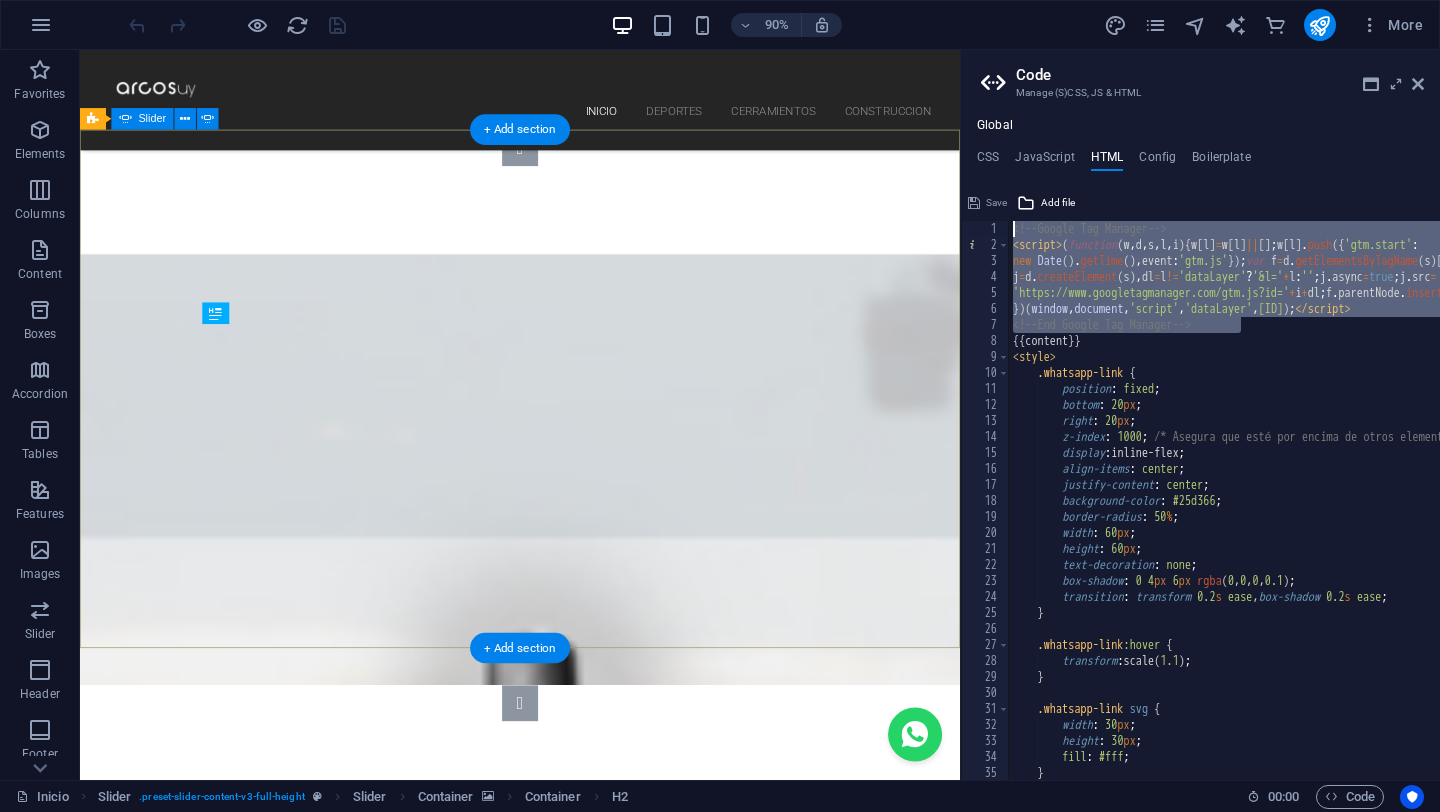 drag, startPoint x: 1355, startPoint y: 374, endPoint x: 1049, endPoint y: 207, distance: 348.60437 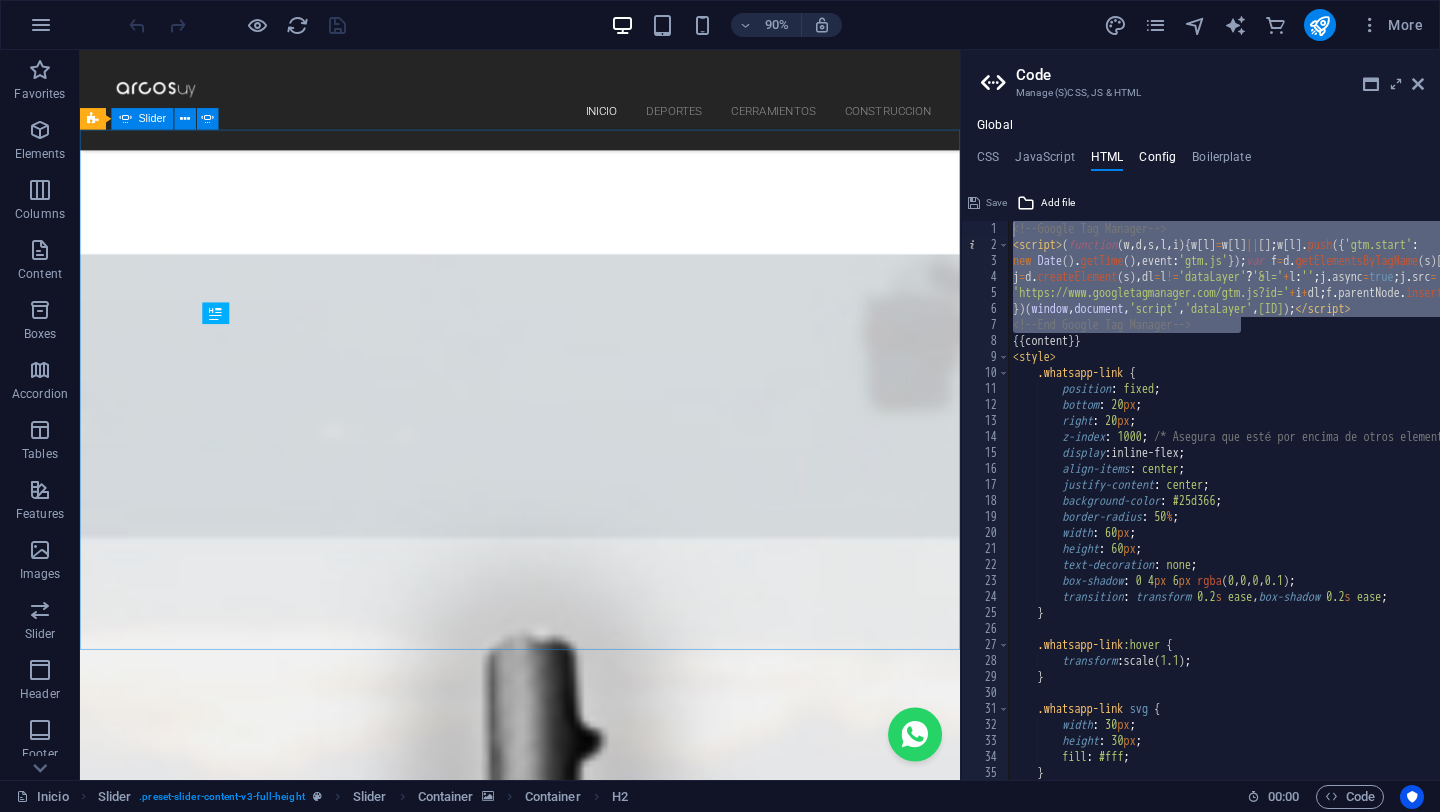 click on "Config" at bounding box center (1157, 161) 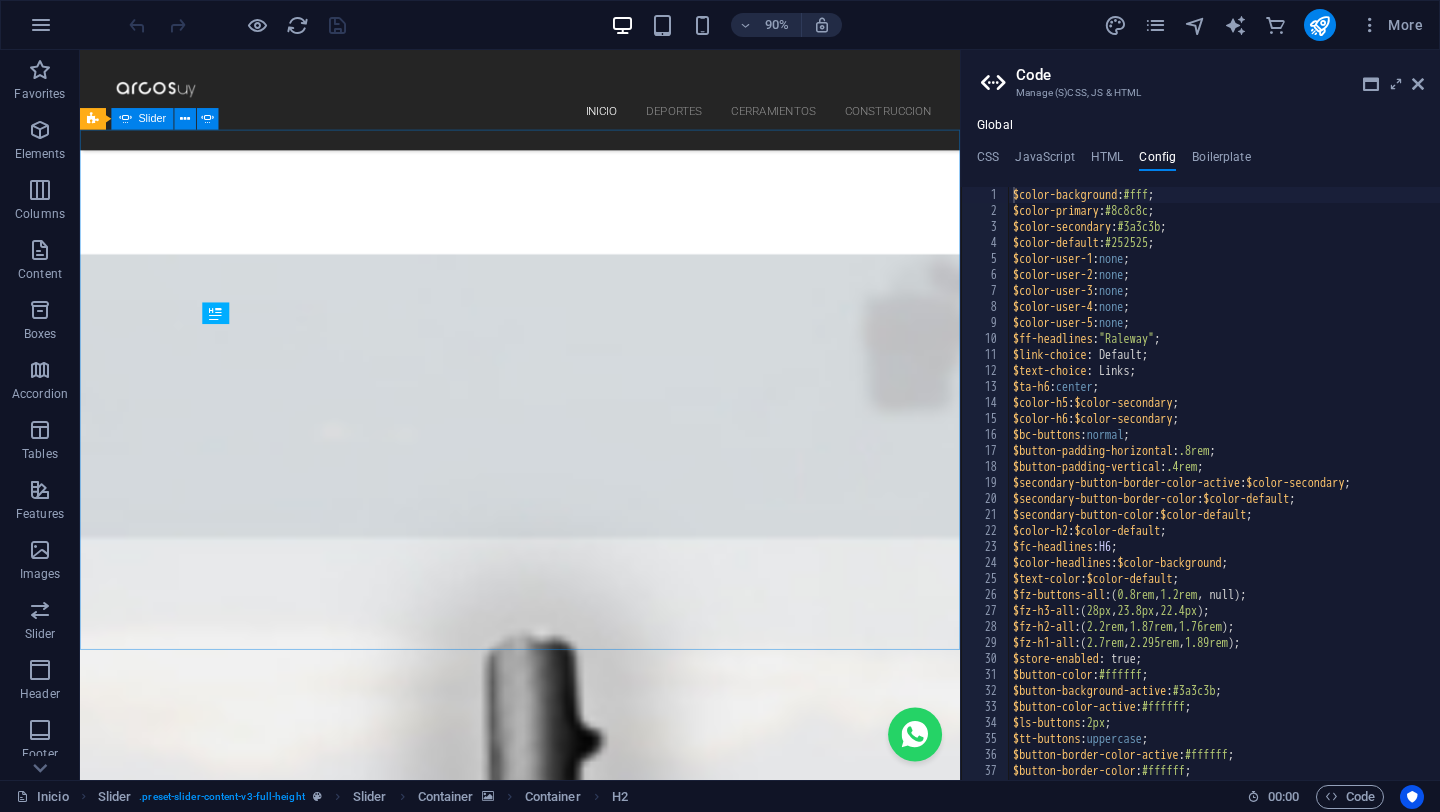 click on "Global CSS JavaScript HTML Config Boilerplate /*------------------------------------*\ 1 2 3 4 5 6 7 8 9 10 11 12 13 14 15 16 17 18 19 20 21 22 23 24 25 26 27 28 29 30 31 32 33 34 35 36 /*------------------------------------*\     #Trivia \*------------------------------------*/ /**   * Template: Estilo   * Comments with "***" imply that the marked section is being referenced somewhere else   * JavaScript has not been changed   * HTML has not been changed   * Config has not been changed   */ /*------------------------------------*\     Global CSS      \*------------------------------------*/ // Background in back of open overlay .mfp-bg   {      background :  $color-default ;      opacity :  1 ; } .social   {   font-size :  1.3rem ;  } /*------------------------------------*\     #Header & Footer \*------------------------------------*/   Save Add file Color picker   Save Add file <!-- Google Tag Manager --> 1 2 3 4 5 6 7 8 9 10 11 12 13 14 15 16 17 18 19 20 21 22 23 24 25 26 27 28 29 30 31 32 33 34 <" at bounding box center (1200, 449) 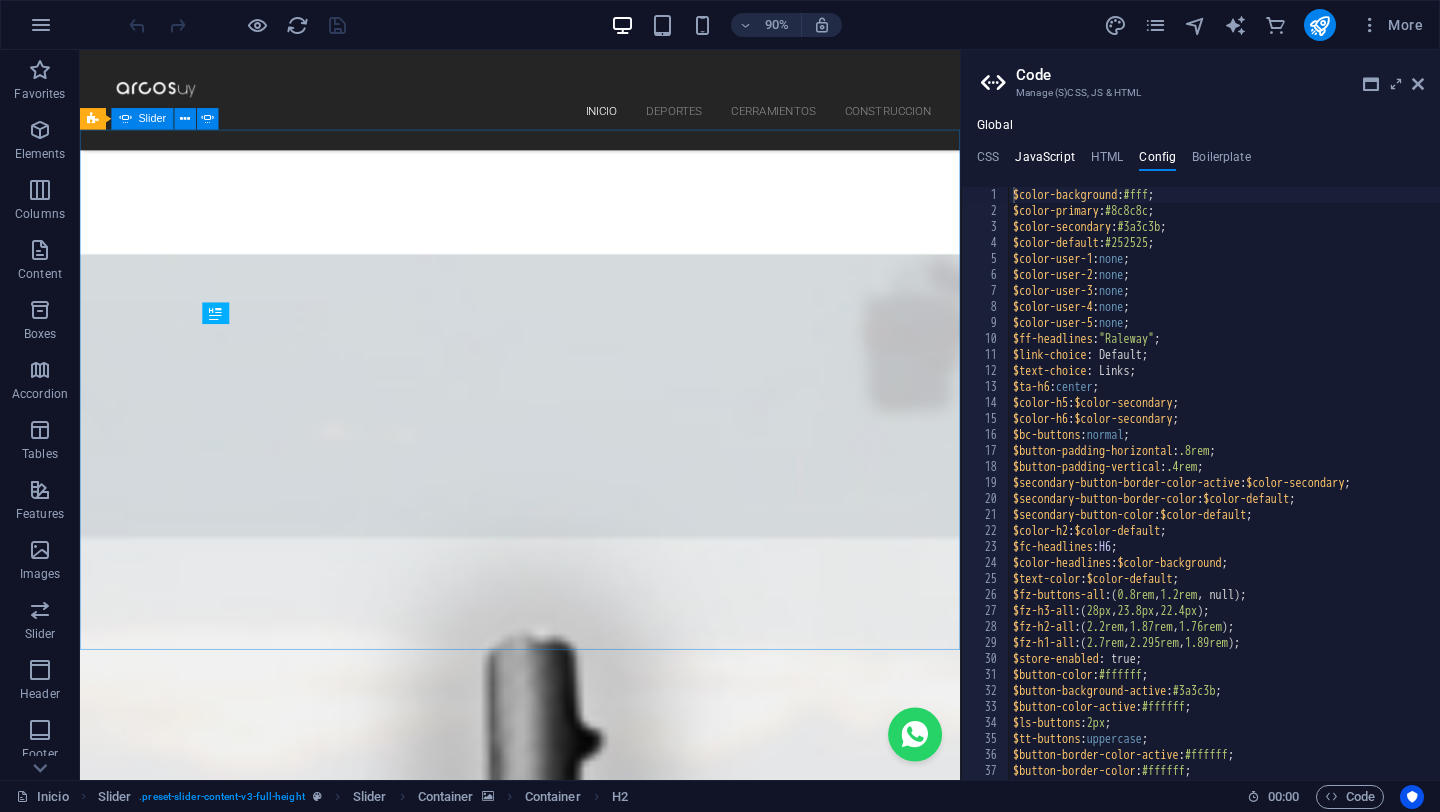 click on "JavaScript" at bounding box center (1044, 161) 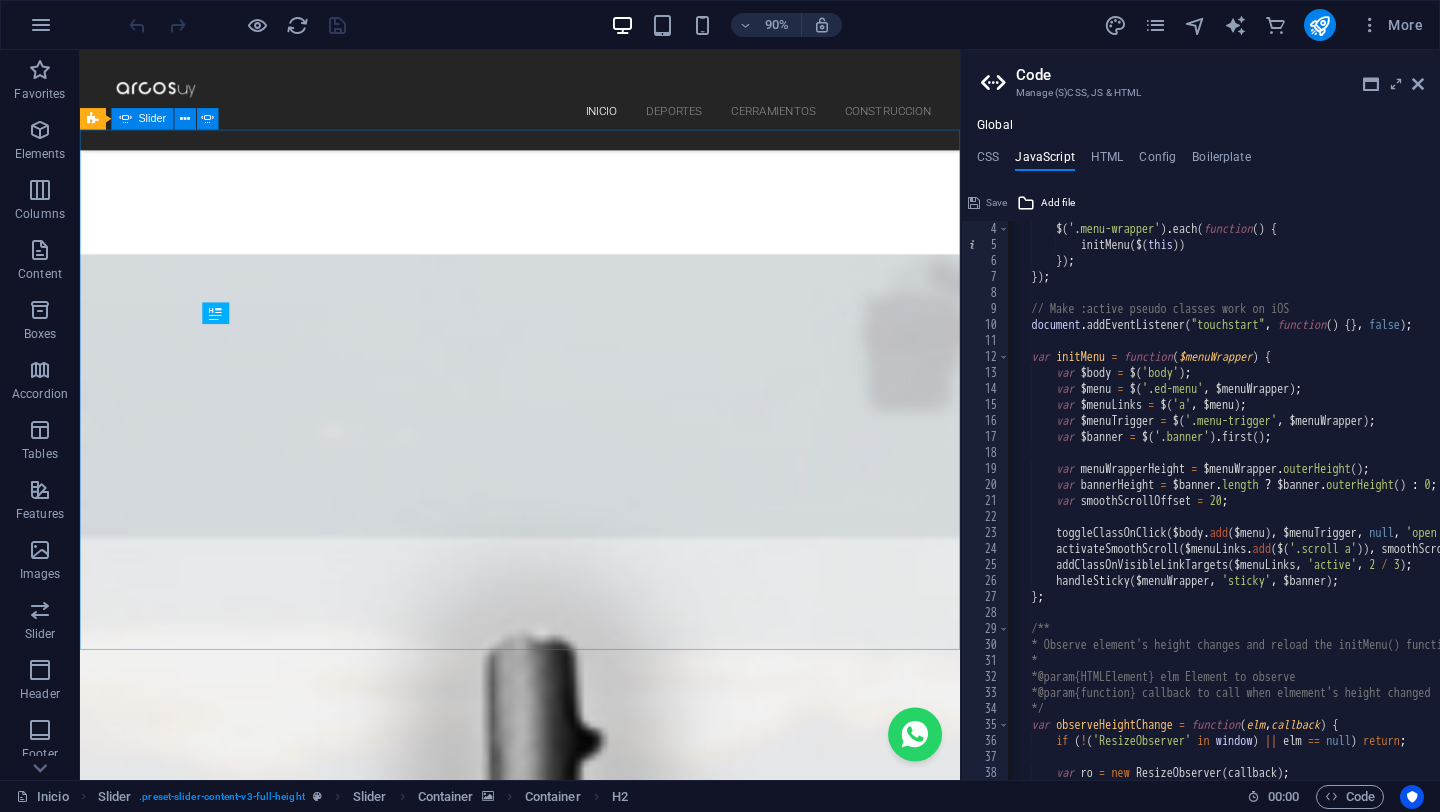 scroll, scrollTop: 1107, scrollLeft: 0, axis: vertical 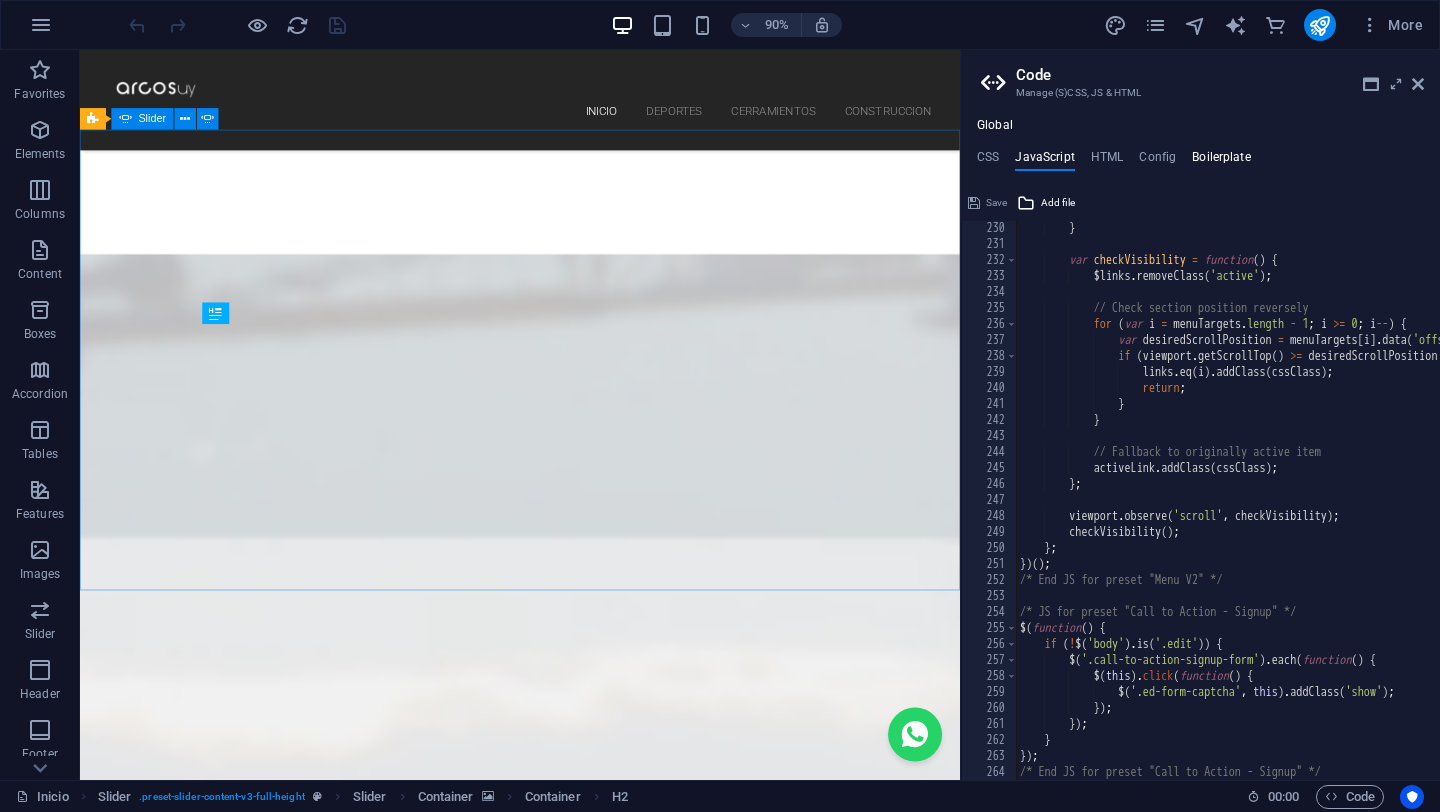 click on "Boilerplate" at bounding box center (1221, 161) 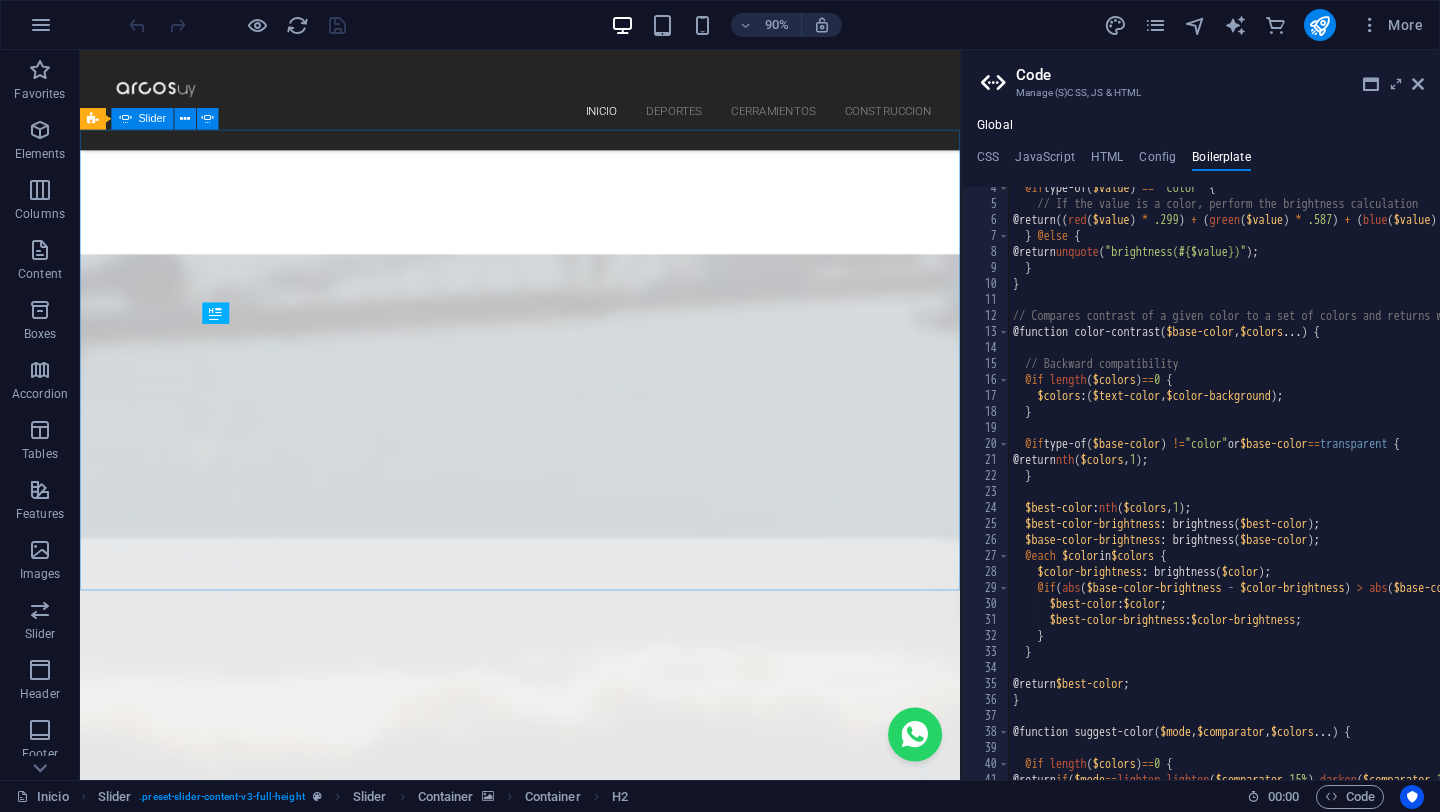 scroll, scrollTop: 666, scrollLeft: 0, axis: vertical 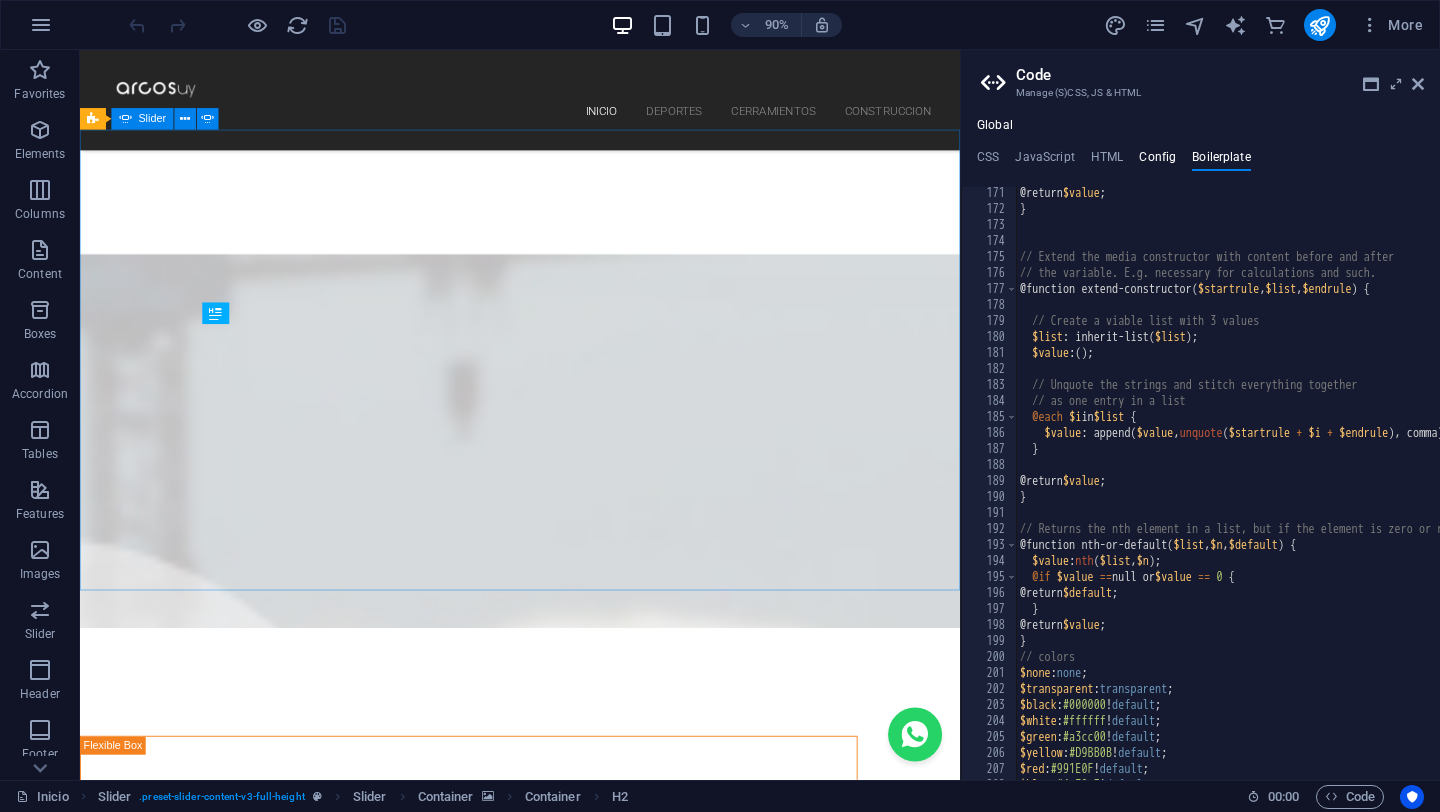 click on "Config" at bounding box center (1157, 161) 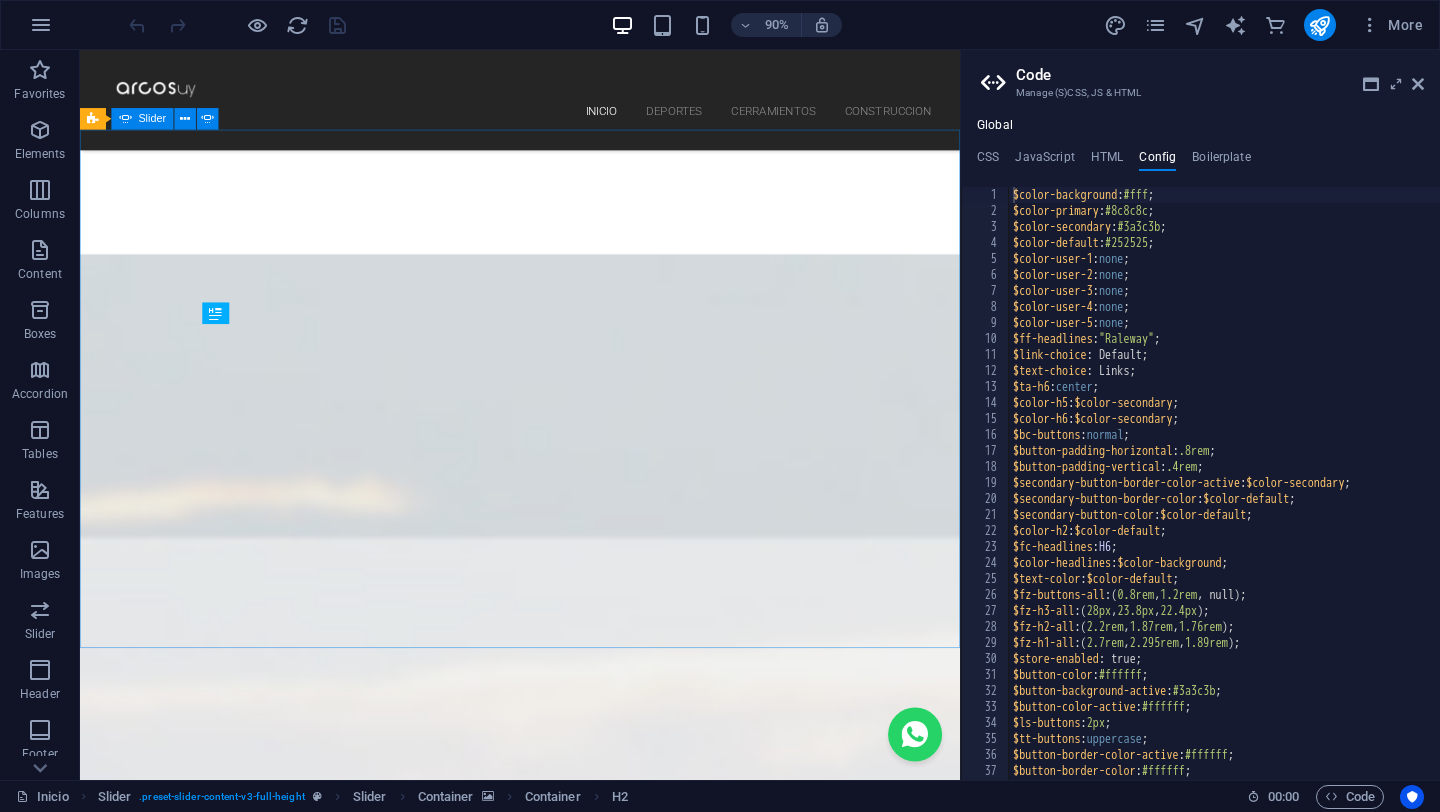 click on "CSS JavaScript HTML Config Boilerplate" at bounding box center (1200, 161) 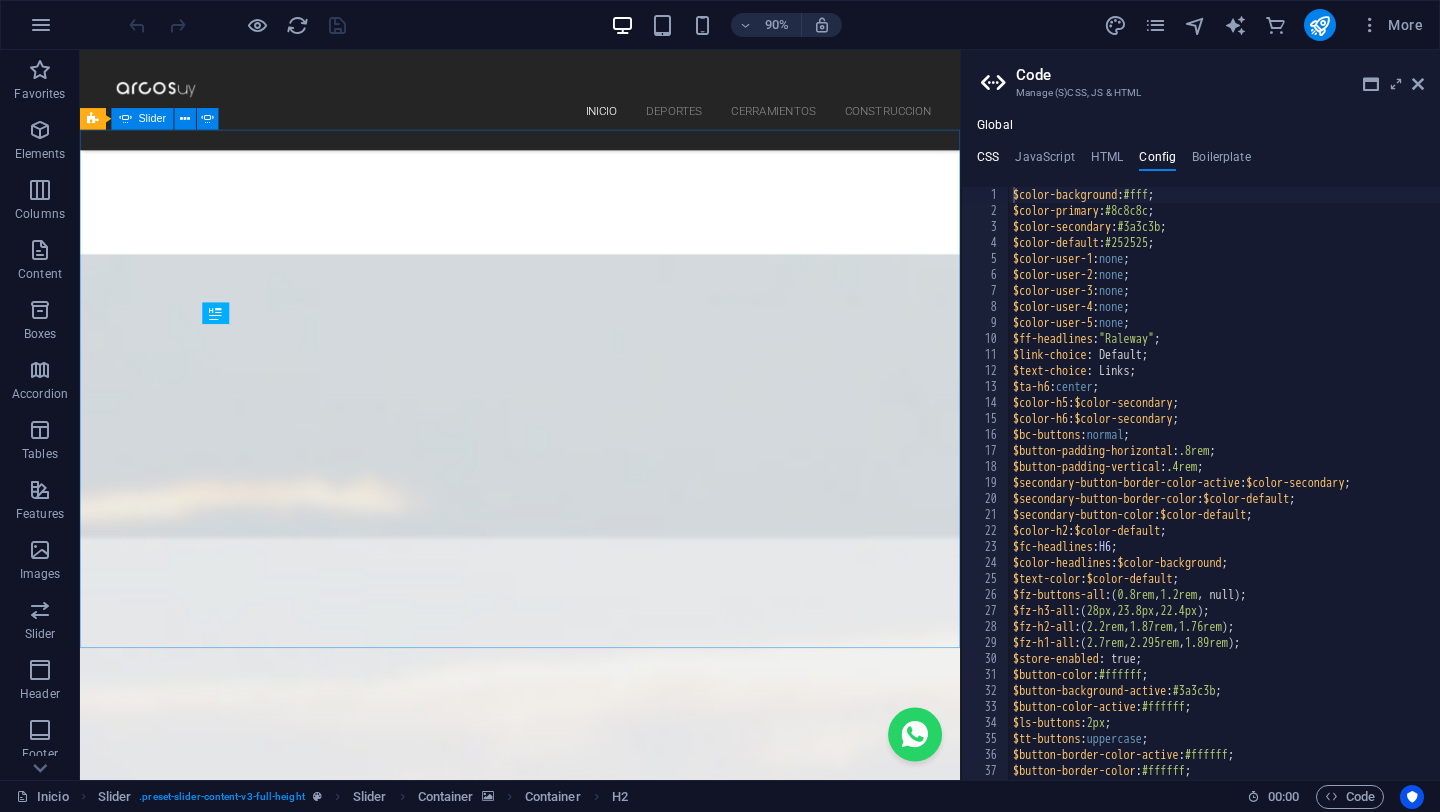 click on "CSS" at bounding box center (988, 161) 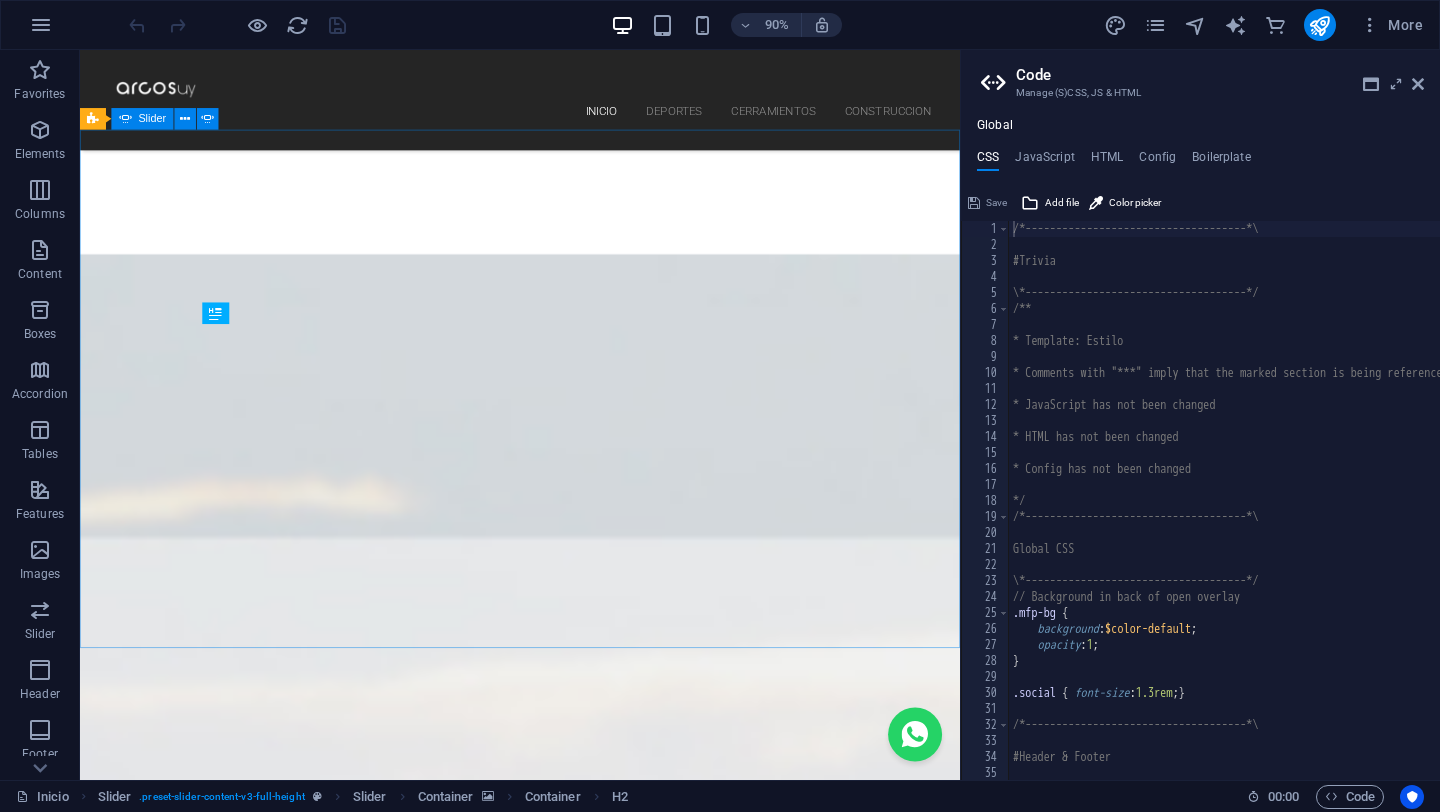 click on "CSS JavaScript HTML Config Boilerplate" at bounding box center (1200, 161) 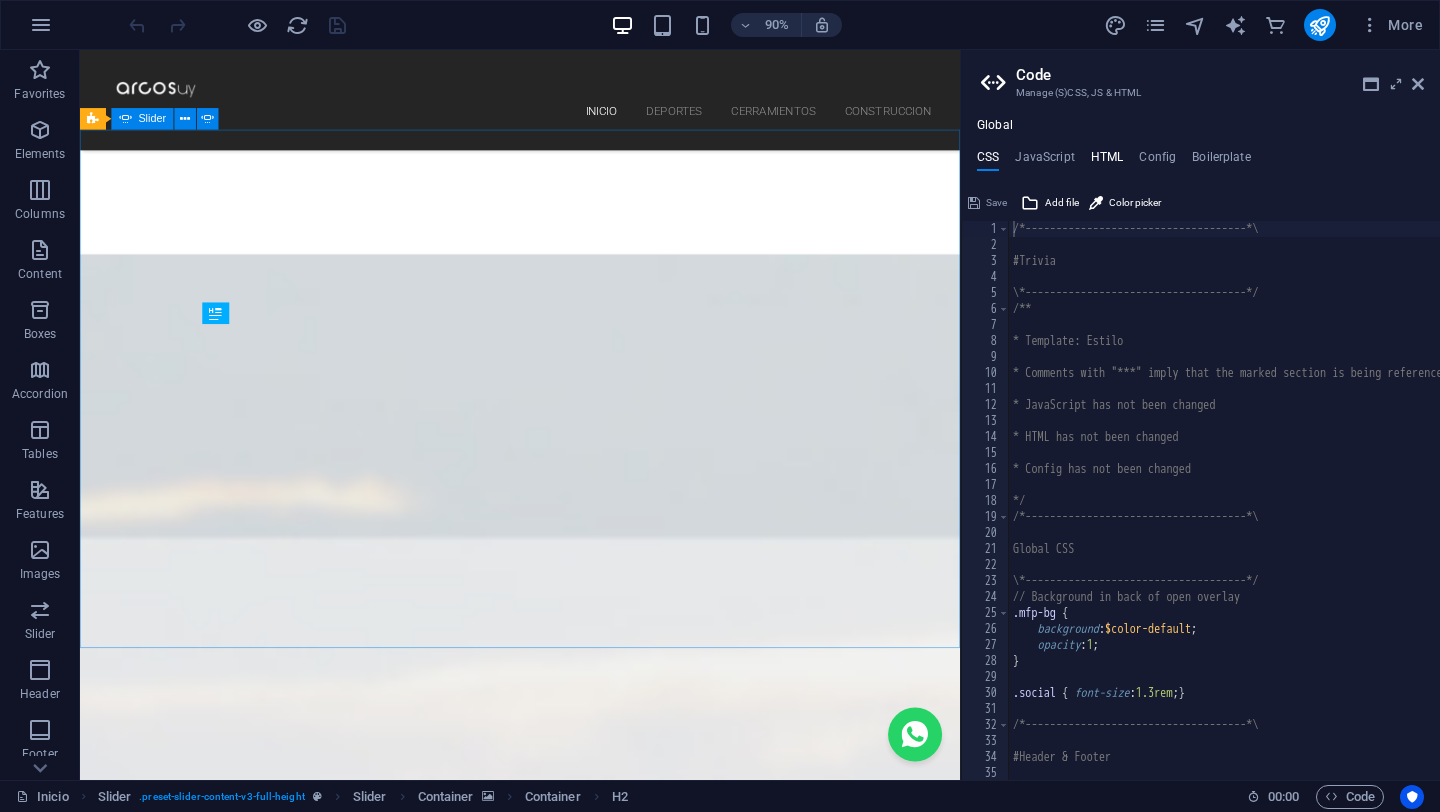 click on "HTML" at bounding box center [1107, 161] 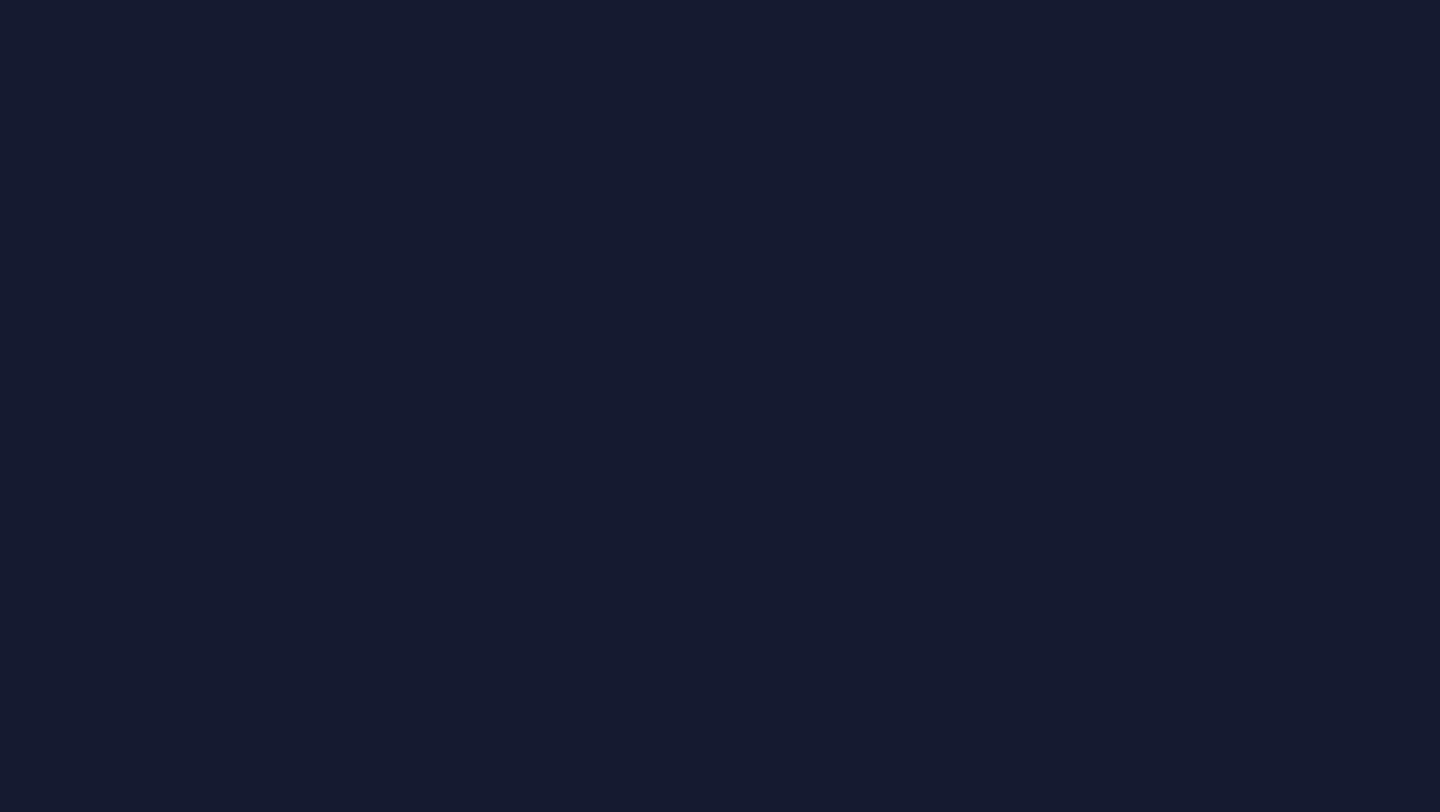 scroll, scrollTop: 0, scrollLeft: 0, axis: both 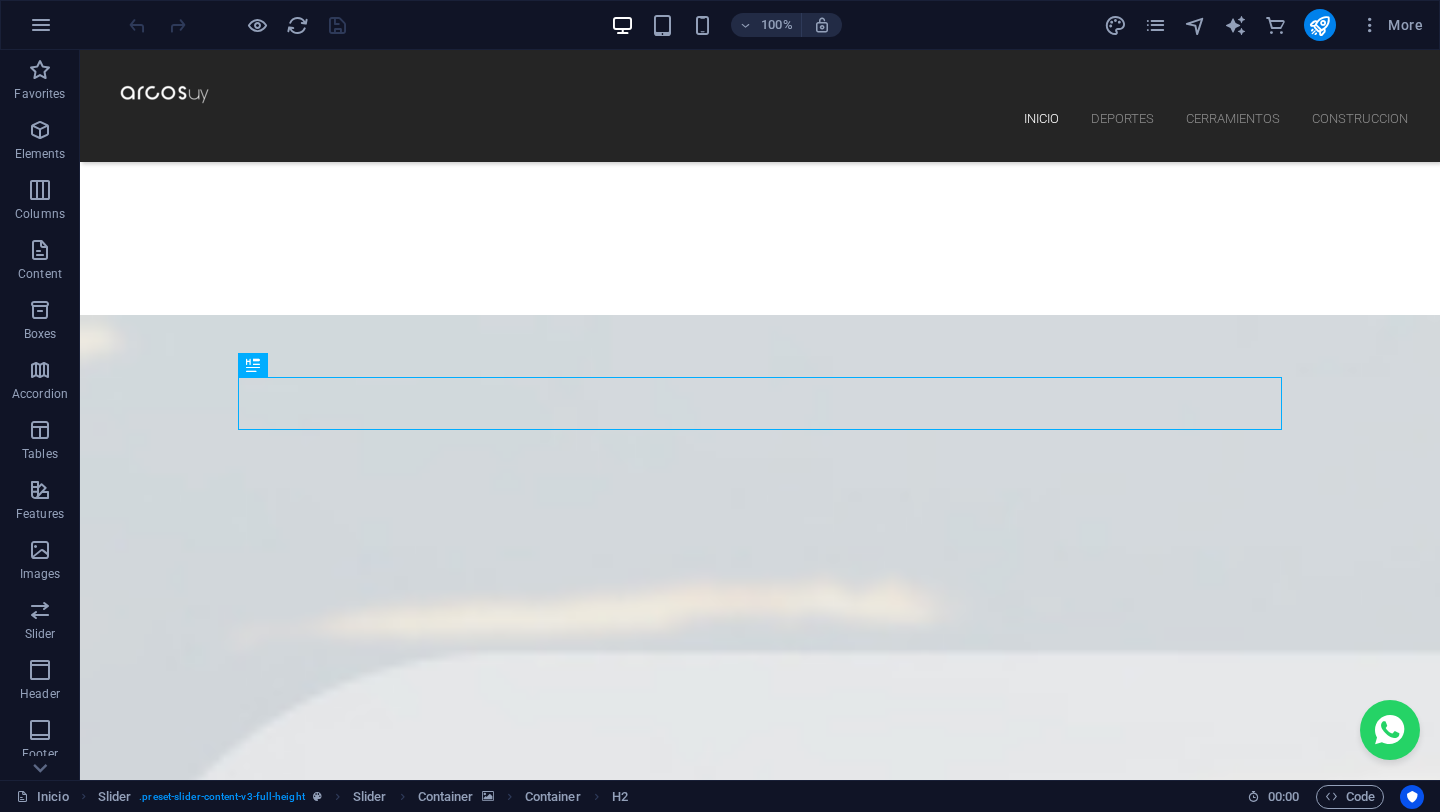 click on "Inicio Slider . preset-slider-content-v3-full-height Slider Container Container H2 00 : 00 Code" at bounding box center [720, 796] 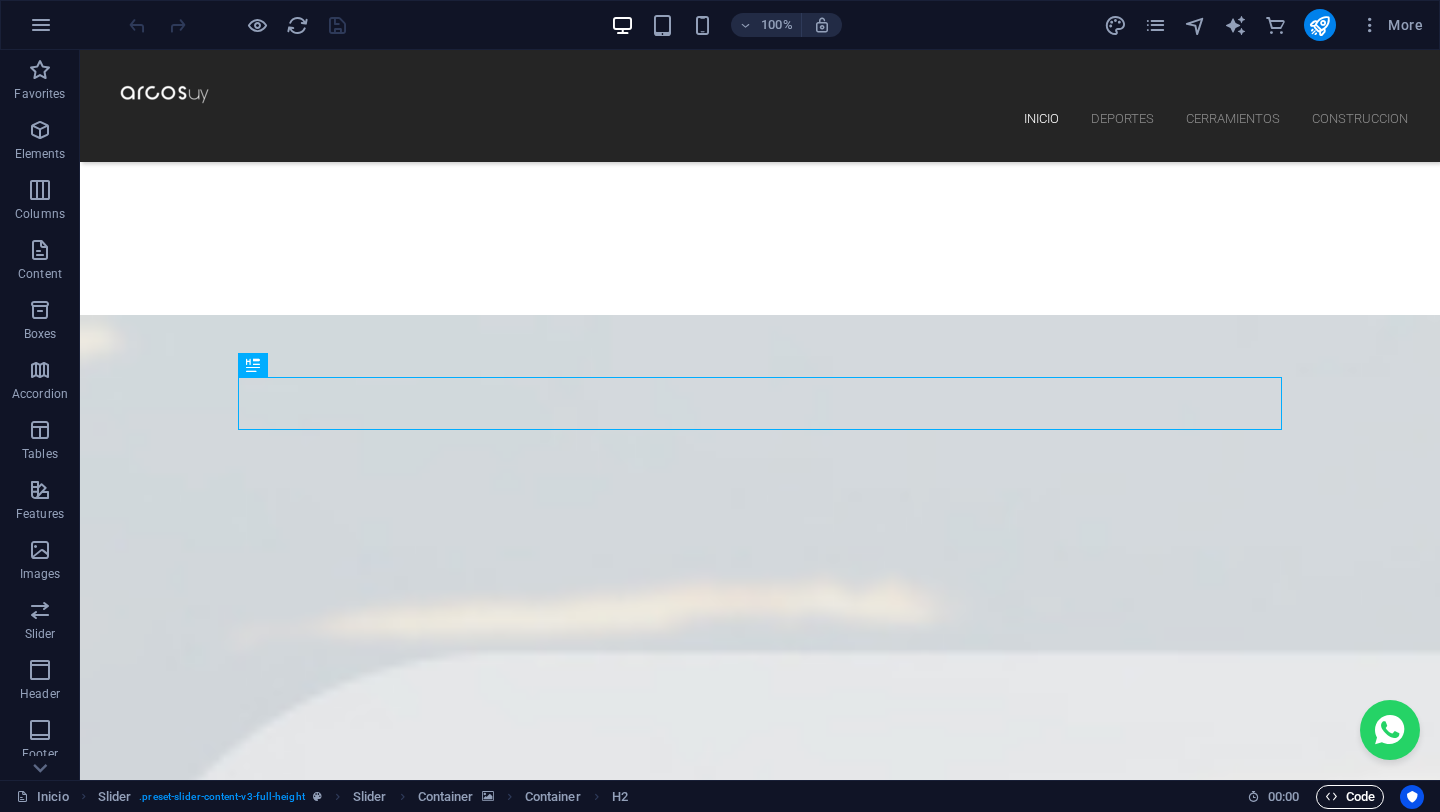 click on "Code" at bounding box center (1350, 797) 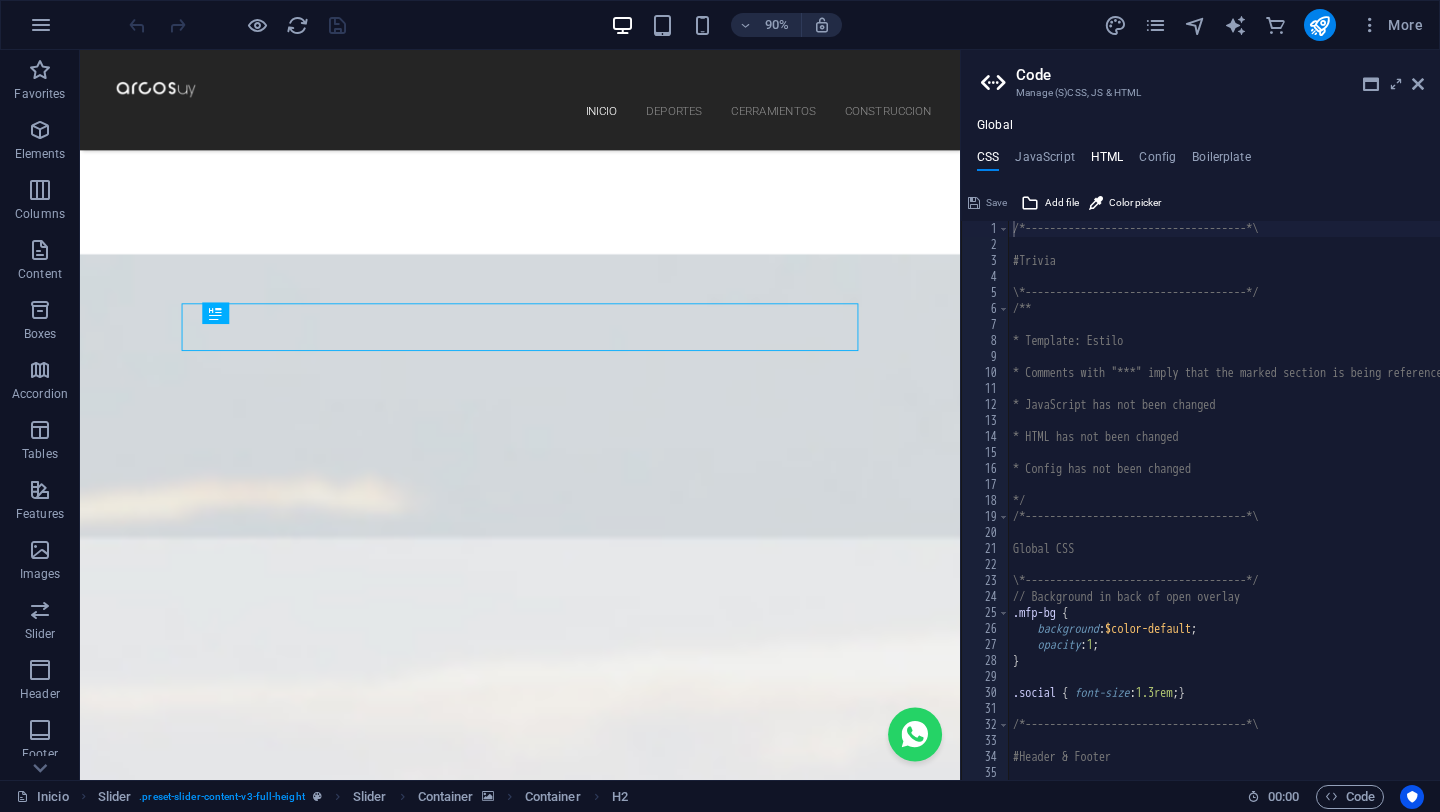 click on "HTML" at bounding box center [1107, 161] 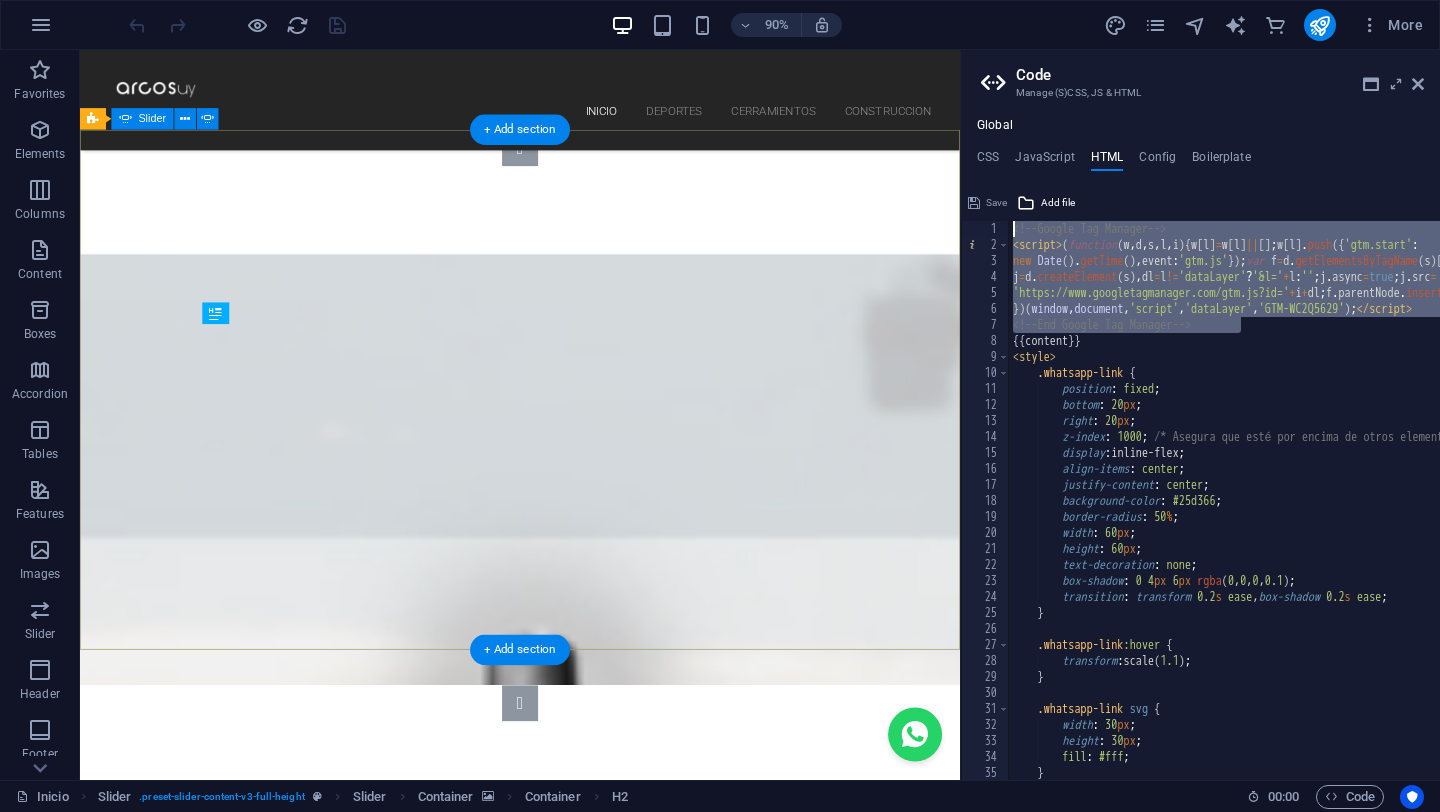 drag, startPoint x: 1341, startPoint y: 374, endPoint x: 905, endPoint y: 212, distance: 465.12363 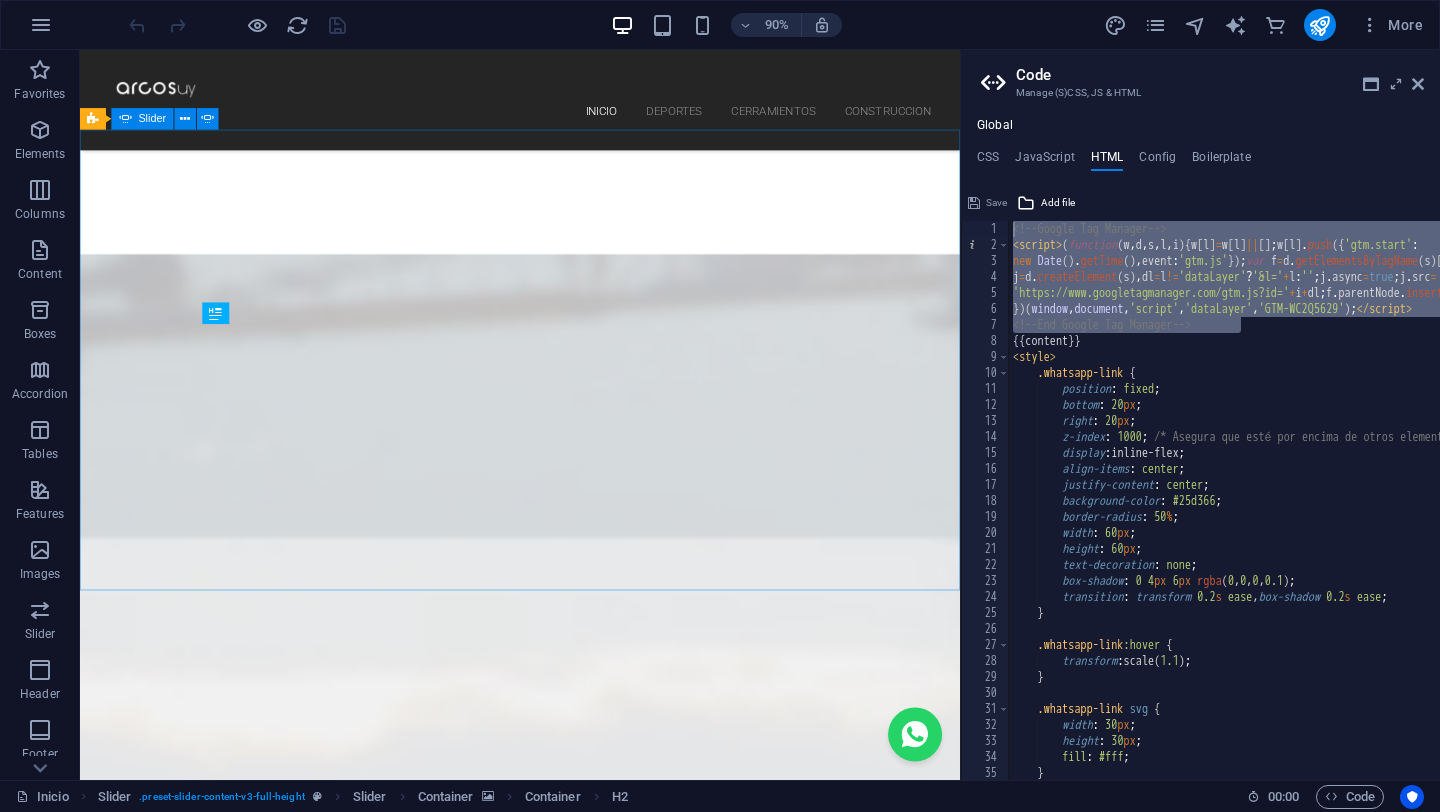 type on "<!-- Google Tag Manager -->
<script>(function(w,d,s,l,i){w[l]=w[l]||[];w[l].push({'gtm.start':" 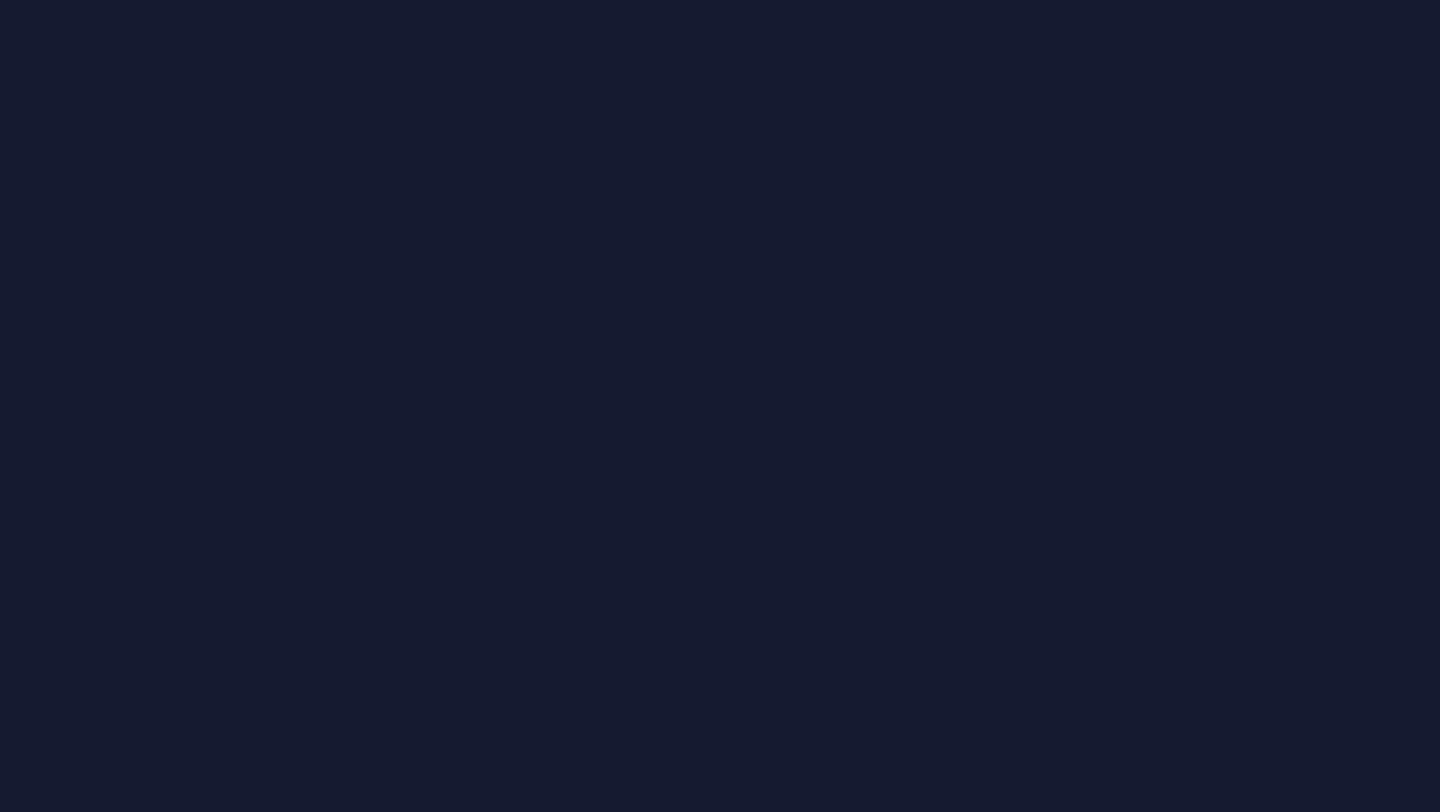 scroll, scrollTop: 0, scrollLeft: 0, axis: both 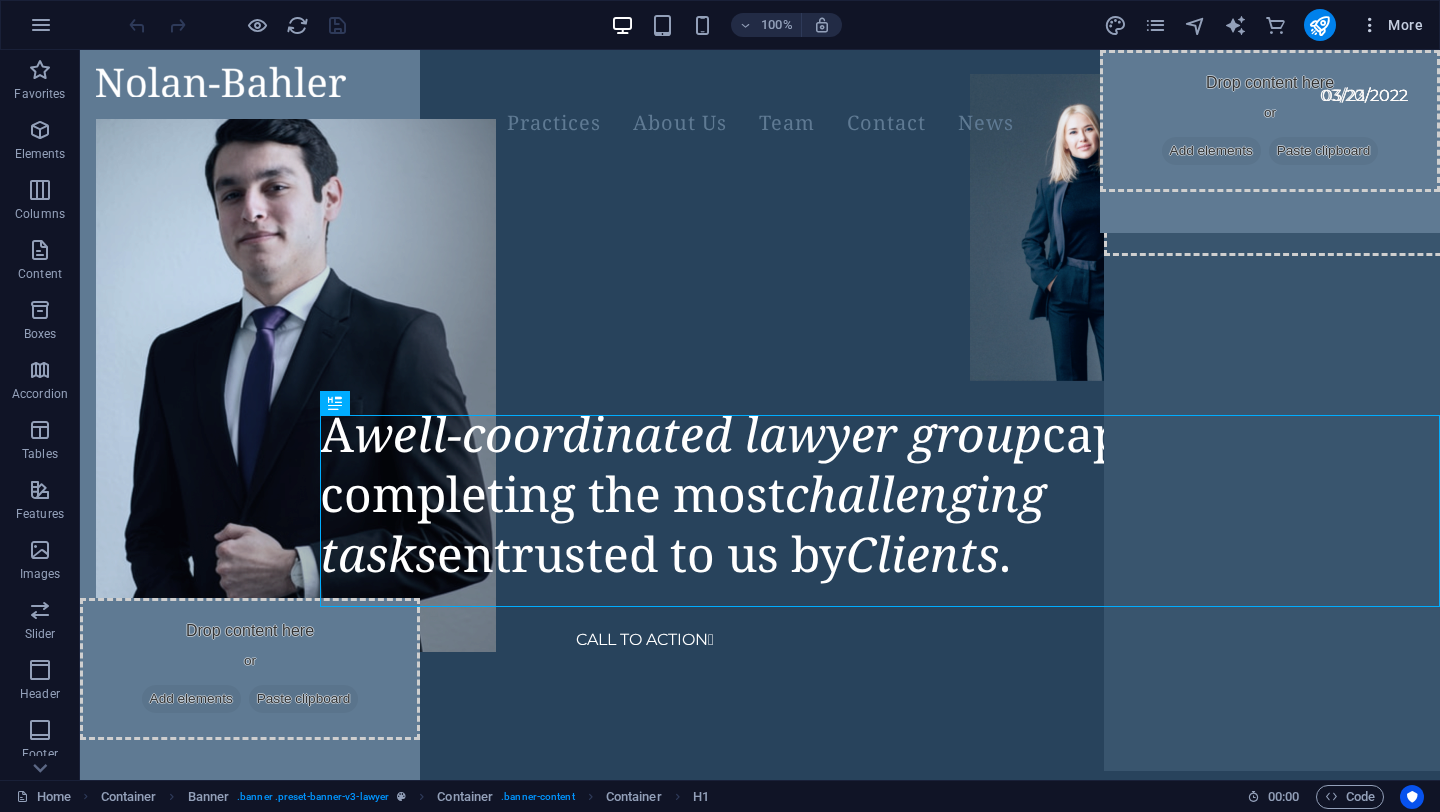 click on "More" at bounding box center [1391, 25] 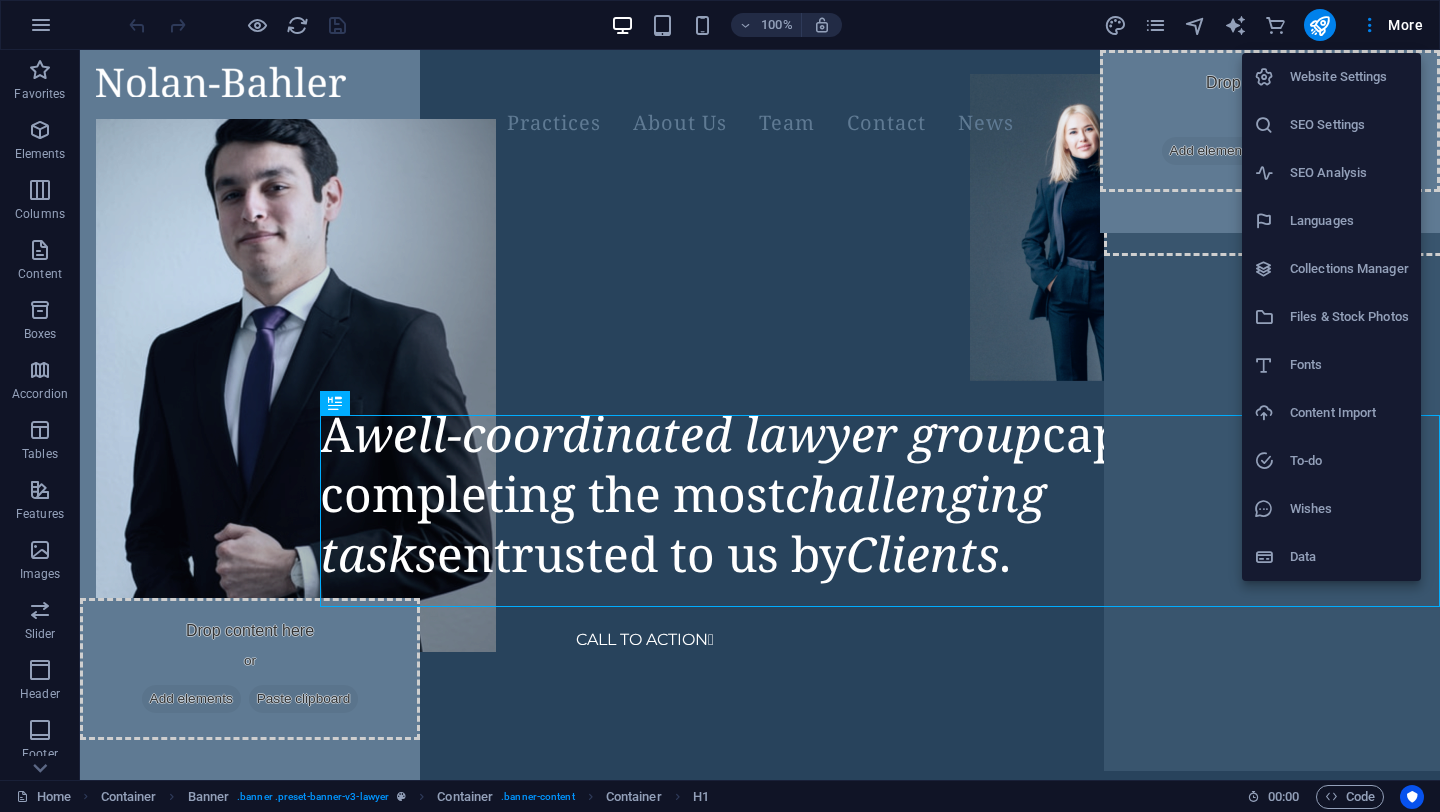 click on "Languages" at bounding box center (1349, 221) 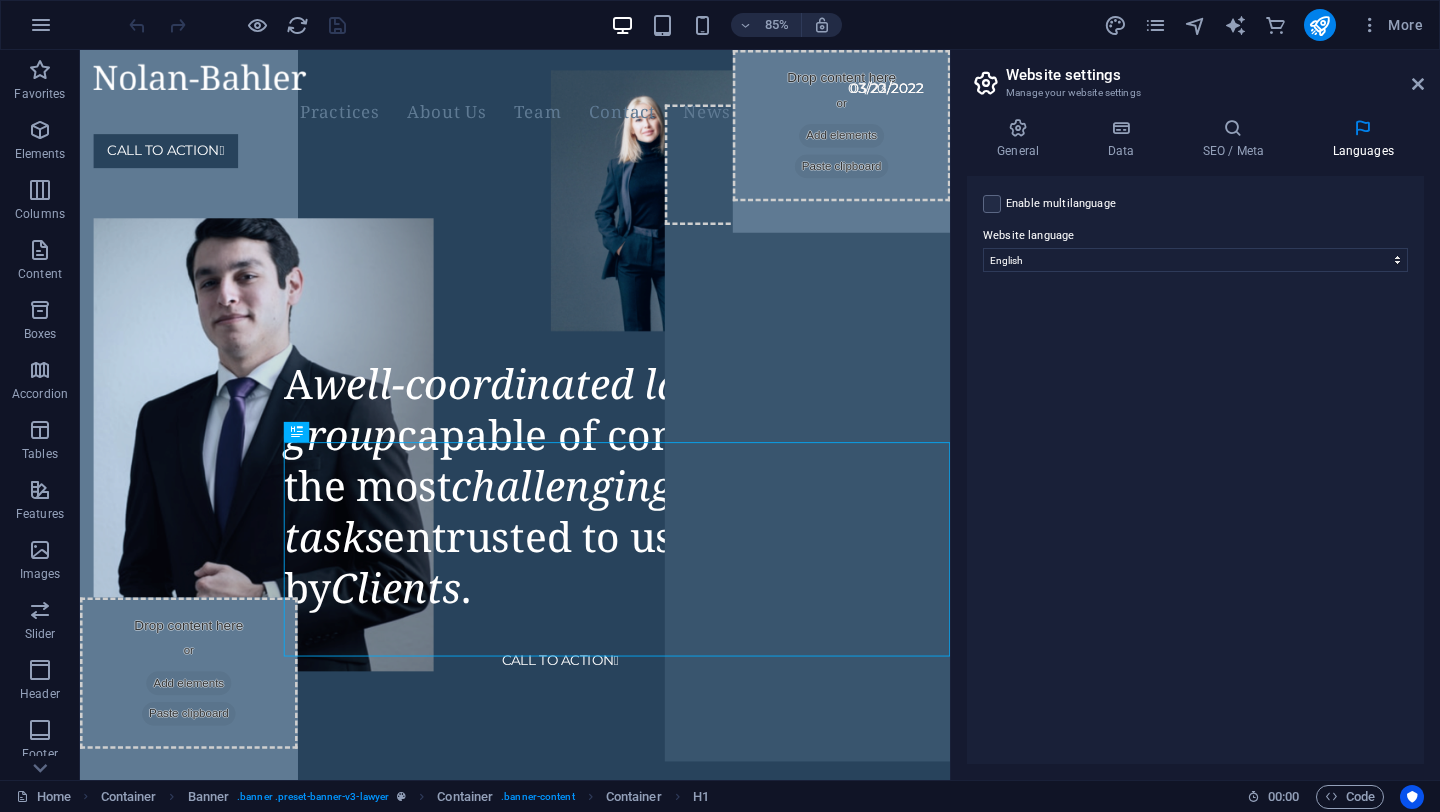 drag, startPoint x: 1038, startPoint y: 175, endPoint x: 1035, endPoint y: 194, distance: 19.235384 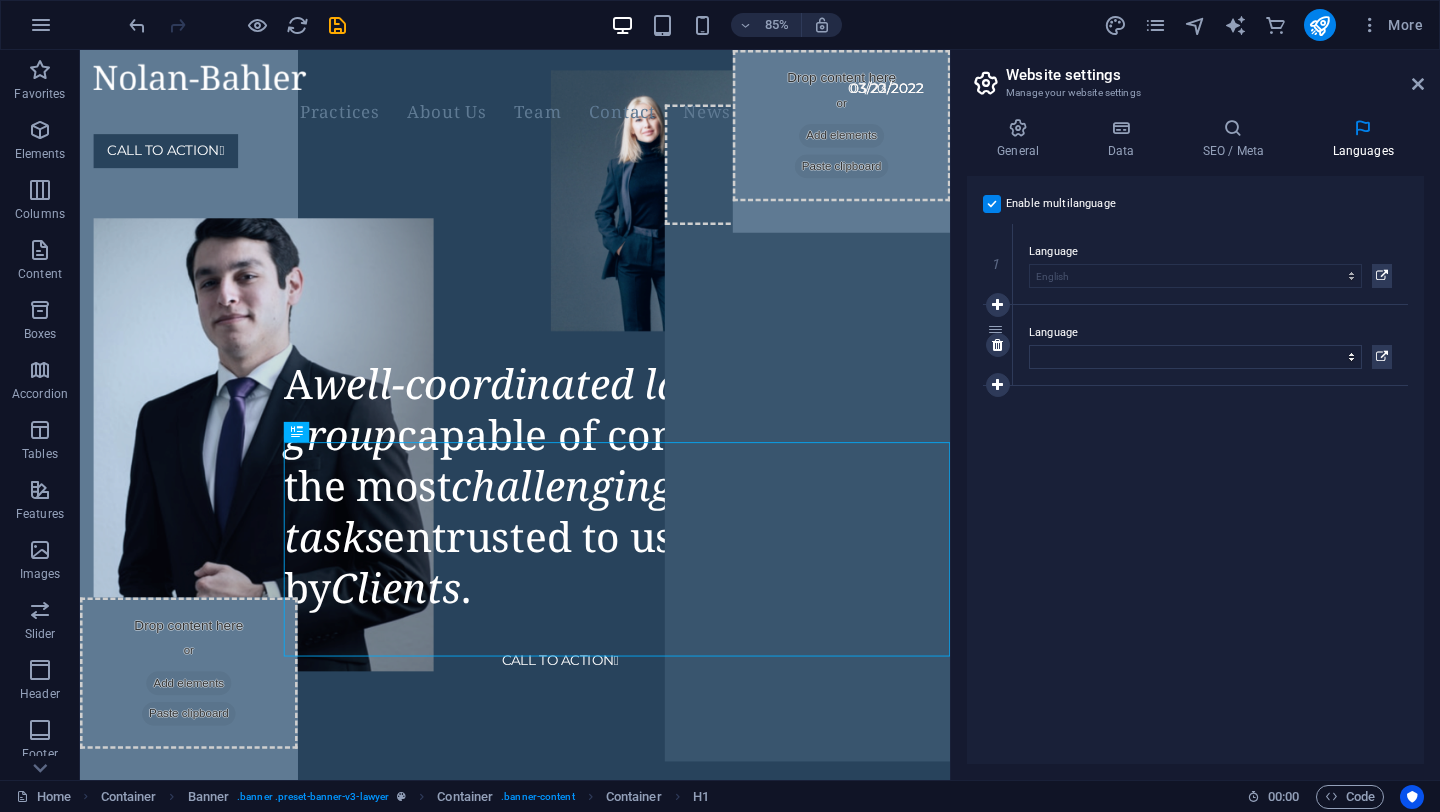click on "Language" at bounding box center [1210, 333] 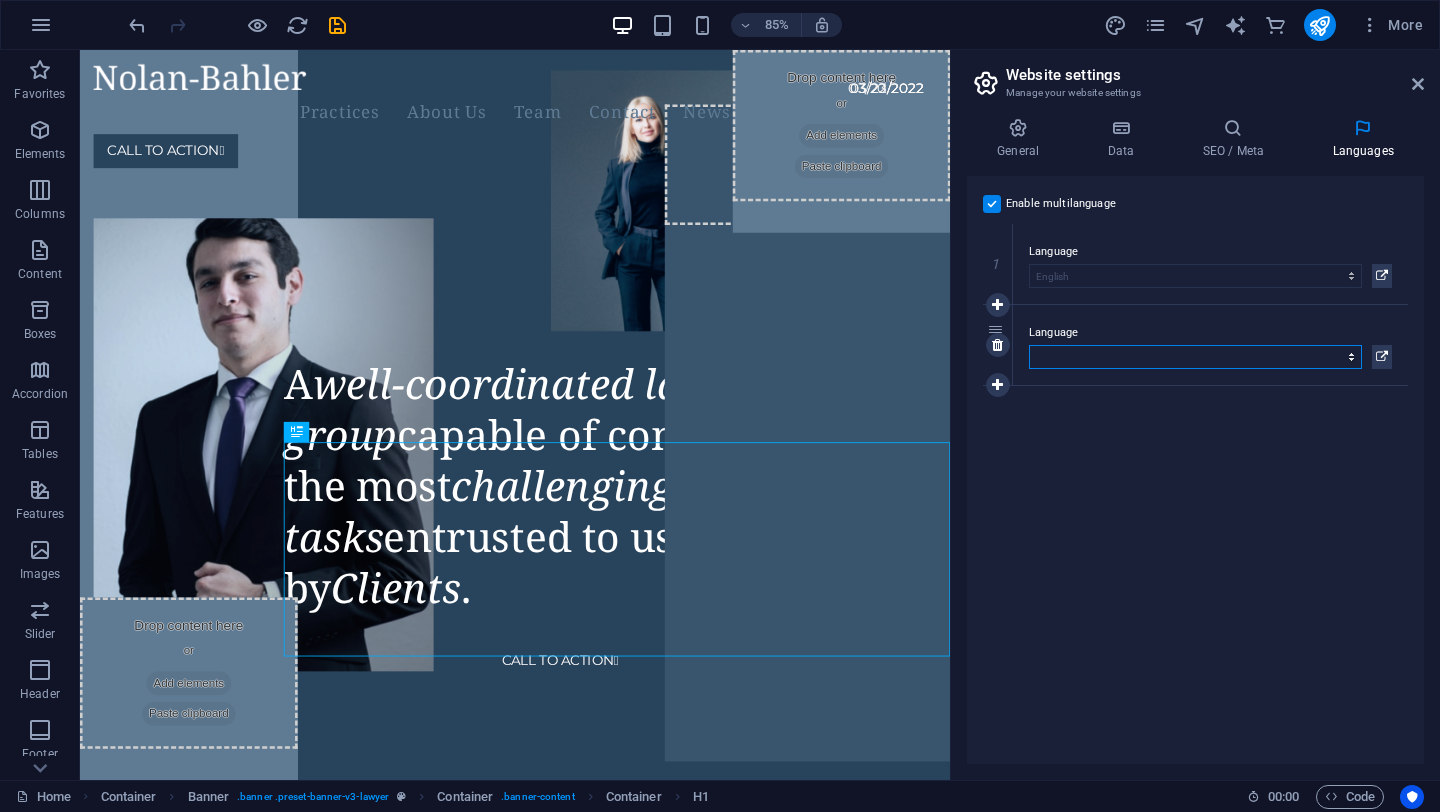 click on "Abkhazian Afar Afrikaans Akan Albanian Amharic Arabic Aragonese Armenian Assamese Avaric Avestan Aymara Azerbaijani Bambara Bashkir Basque Belarusian Bengali Bihari languages Bislama Bokmål Bosnian Breton Bulgarian Burmese Catalan Central Khmer Chamorro Chechen Chinese Church Slavic Chuvash Cornish Corsican Cree Croatian Czech Danish Dutch Dzongkha English Esperanto Estonian Ewe Faroese Farsi (Persian) Fijian Finnish French Fulah Gaelic Galician Ganda Georgian German Greek Greenlandic Guaraní Gujarati Haitian Creole Hausa Hebrew Herero Hindi Hiri Motu Hungarian Icelandic Ido Igbo Indonesian Interlingua Interlingue Inuktitut Inupiaq Irish Italian Japanese Javanese Kannada Kanuri Kashmiri Kazakh Kikuyu Kinyarwanda Komi Kongo Korean Kurdish Kwanyama Kyrgyz Lao Latin Latvian Limburgish Lingala Lithuanian Luba-Katanga Luxembourgish Macedonian Malagasy Malay Malayalam Maldivian Maltese Manx Maori Marathi Marshallese Mongolian Nauru Navajo Ndonga Nepali North Ndebele Northern Sami Norwegian Norwegian Nynorsk Nuosu" at bounding box center (1195, 357) 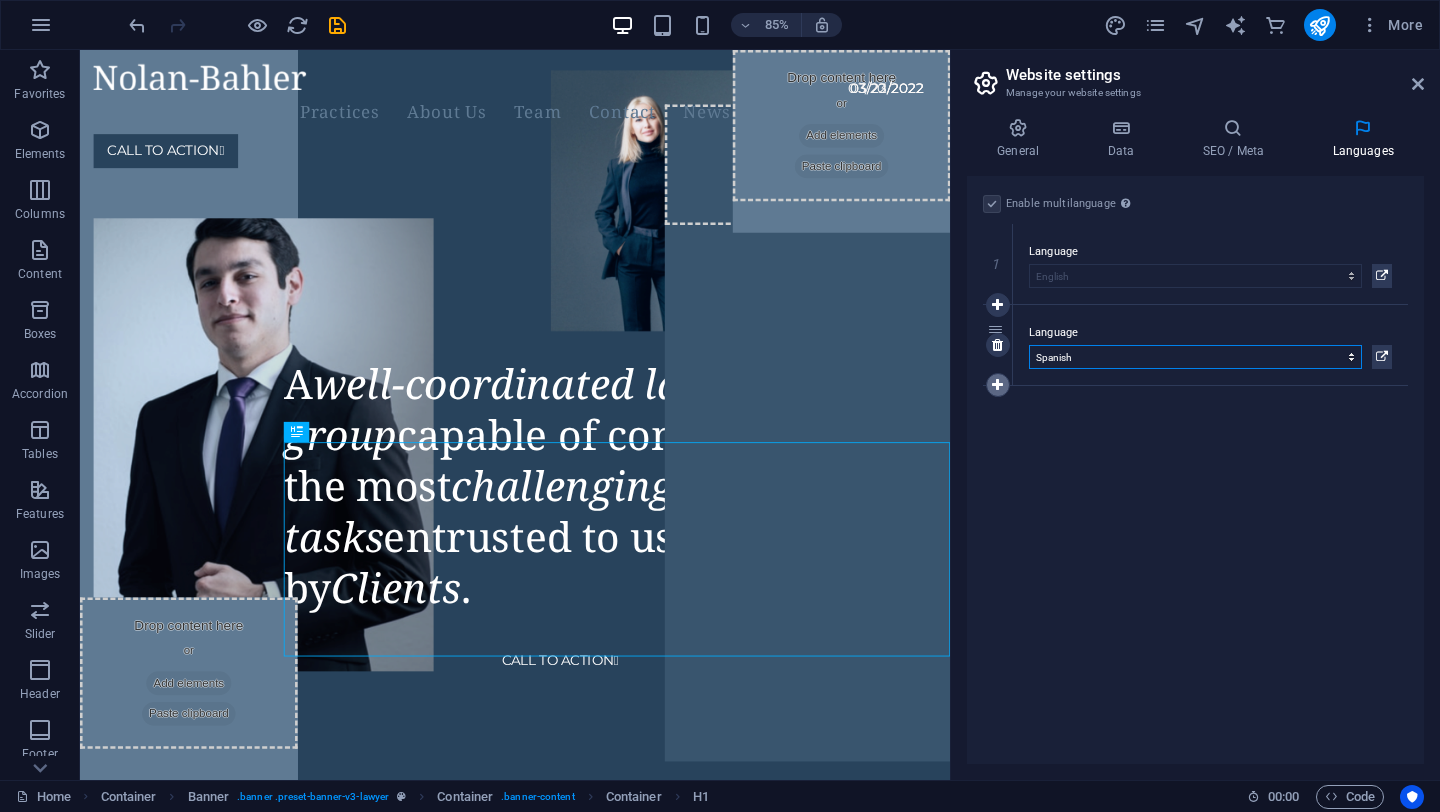 click at bounding box center (997, 385) 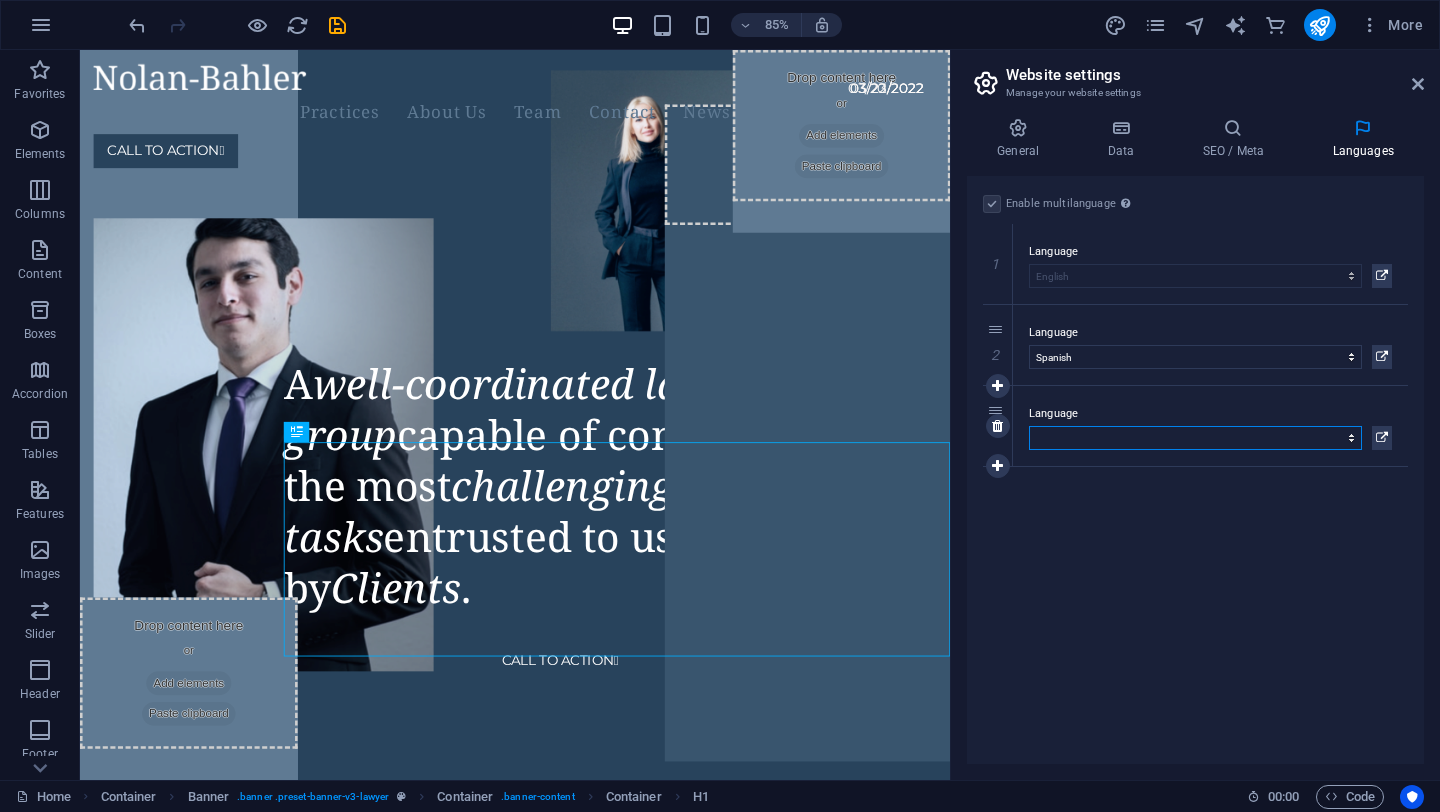 click on "Abkhazian Afar Afrikaans Akan Albanian Amharic Arabic Aragonese Armenian Assamese Avaric Avestan Aymara Azerbaijani Bambara Bashkir Basque Belarusian Bengali Bihari languages Bislama Bokmål Bosnian Breton Bulgarian Burmese Catalan Central Khmer Chamorro Chechen Chinese Church Slavic Chuvash Cornish Corsican Cree Croatian Czech Danish Dutch Dzongkha English Esperanto Estonian Ewe Faroese Farsi (Persian) Fijian Finnish French Fulah Gaelic Galician Ganda Georgian German Greek Greenlandic Guaraní Gujarati Haitian Creole Hausa Hebrew Herero Hindi Hiri Motu Hungarian Icelandic Ido Igbo Indonesian Interlingua Interlingue Inuktitut Inupiaq Irish Italian Japanese Javanese Kannada Kanuri Kashmiri Kazakh Kikuyu Kinyarwanda Komi Kongo Korean Kurdish Kwanyama Kyrgyz Lao Latin Latvian Limburgish Lingala Lithuanian Luba-Katanga Luxembourgish Macedonian Malagasy Malay Malayalam Maldivian Maltese Manx Maori Marathi Marshallese Mongolian Nauru Navajo Ndonga Nepali North Ndebele Northern Sami Norwegian Norwegian Nynorsk Nuosu" at bounding box center [1195, 438] 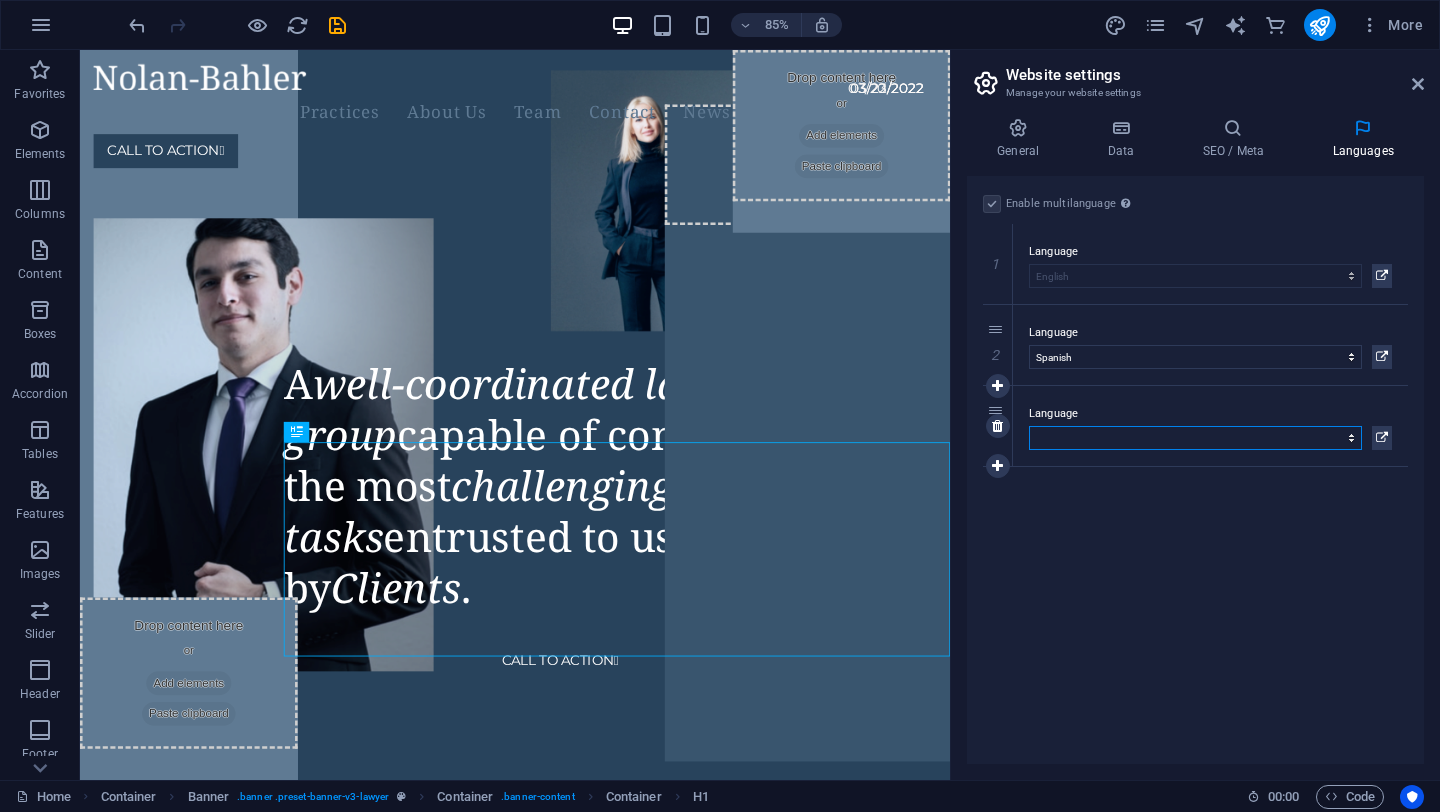 select on "128" 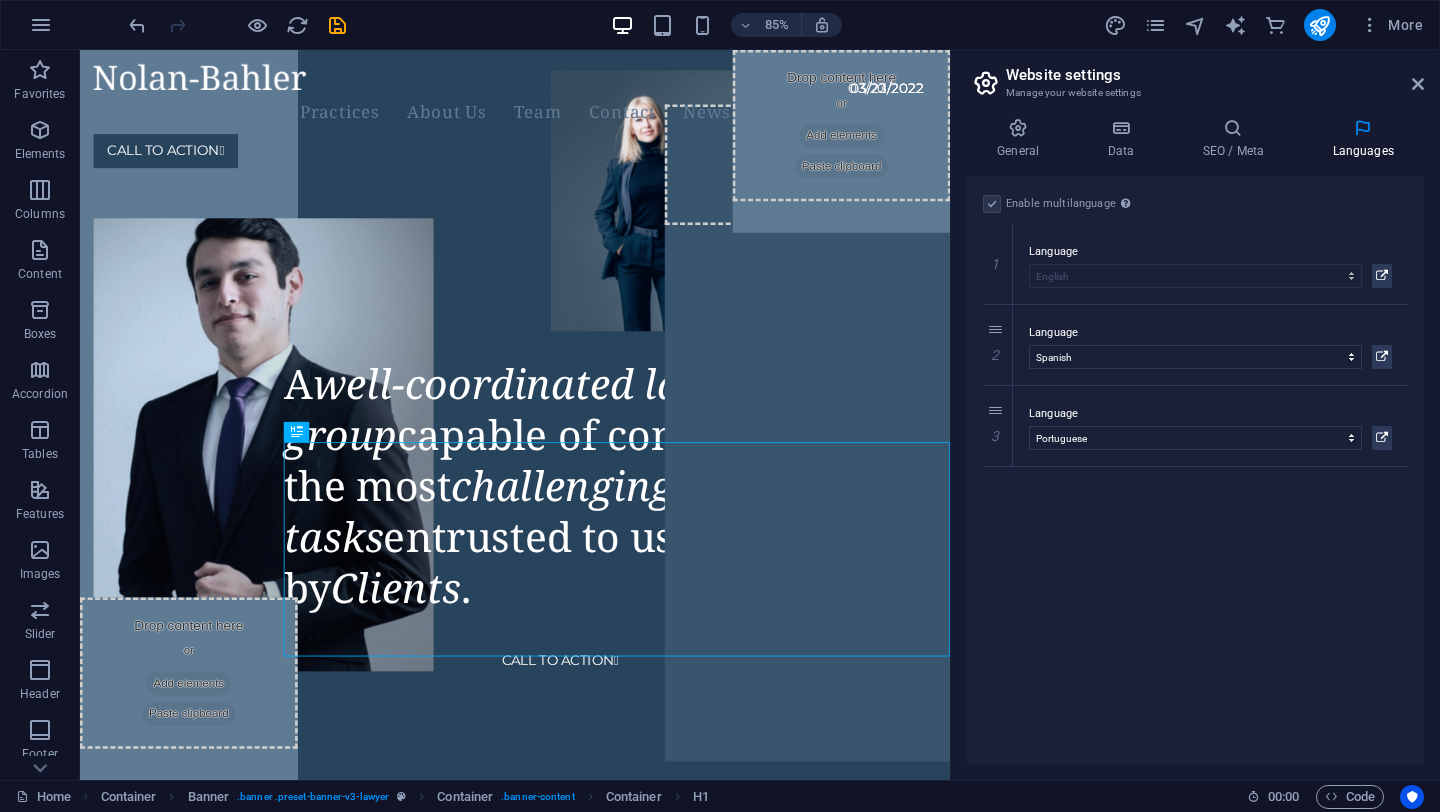 click on "Enable multilanguage To disable multilanguage delete all languages until only one language remains. Website language Abkhazian Afar Afrikaans Akan Albanian Amharic Arabic Aragonese Armenian Assamese Avaric Avestan Aymara Azerbaijani Bambara Bashkir Basque Belarusian Bengali Bihari languages Bislama Bokmål Bosnian Breton Bulgarian Burmese Catalan Central Khmer Chamorro Chechen Chinese Church Slavic Chuvash Cornish Corsican Cree Croatian Czech Danish Dutch Dzongkha English Esperanto Estonian Ewe Faroese Farsi (Persian) Fijian Finnish French Fulah Gaelic Galician Ganda Georgian German Greek Greenlandic Guaraní Gujarati Haitian Creole Hausa Hebrew Herero Hindi Hiri Motu Hungarian Icelandic Ido Igbo Indonesian Interlingua Interlingue Inuktitut Inupiaq Irish Italian Japanese Javanese Kannada Kanuri Kashmiri Kazakh Kikuyu Kinyarwanda Komi Kongo Korean Kurdish Kwanyama Kyrgyz Lao Latin Latvian Limburgish Lingala Lithuanian Luba-Katanga Luxembourgish Macedonian Malagasy Malay Malayalam Maldivian Maltese Manx Maori 1" at bounding box center [1195, 470] 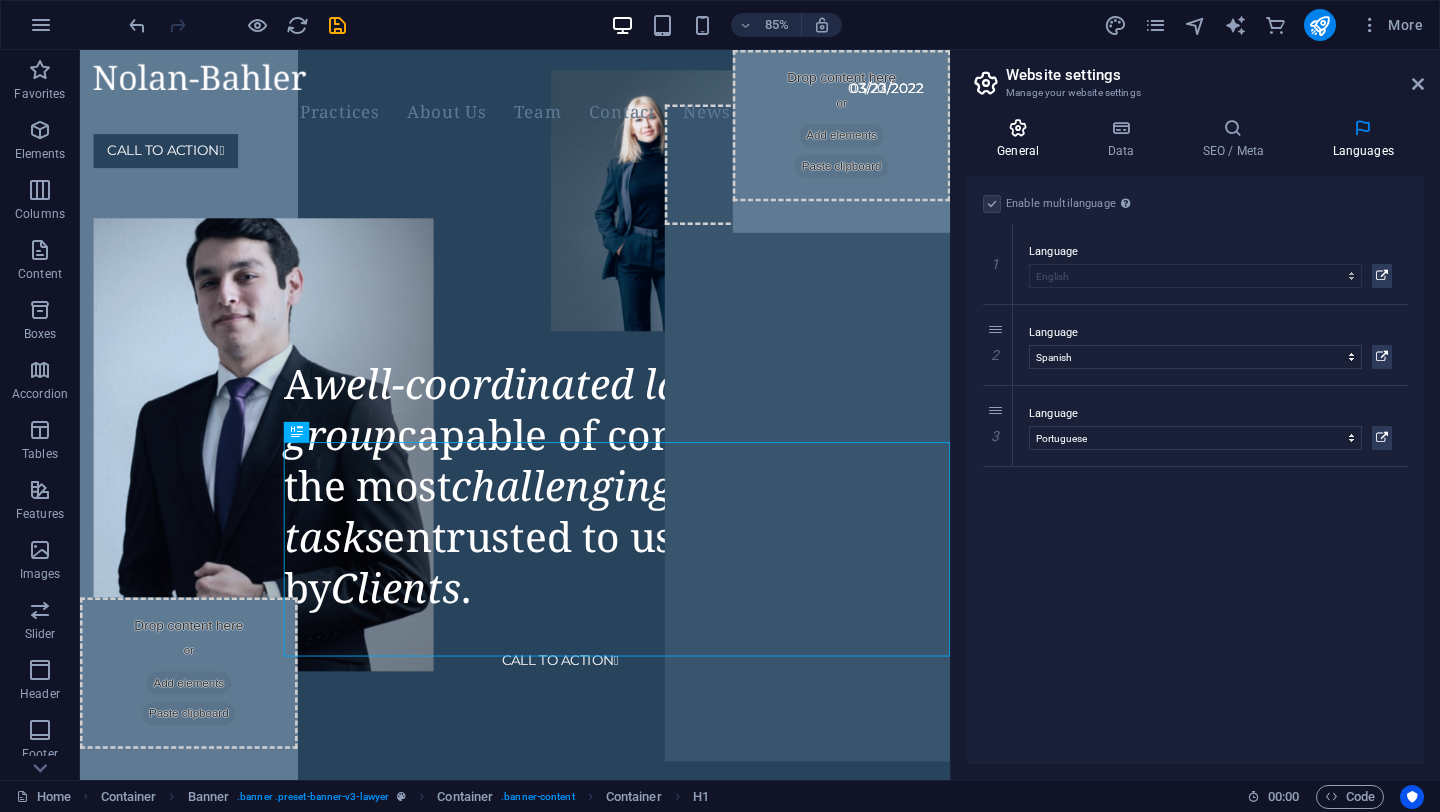 click at bounding box center [1018, 128] 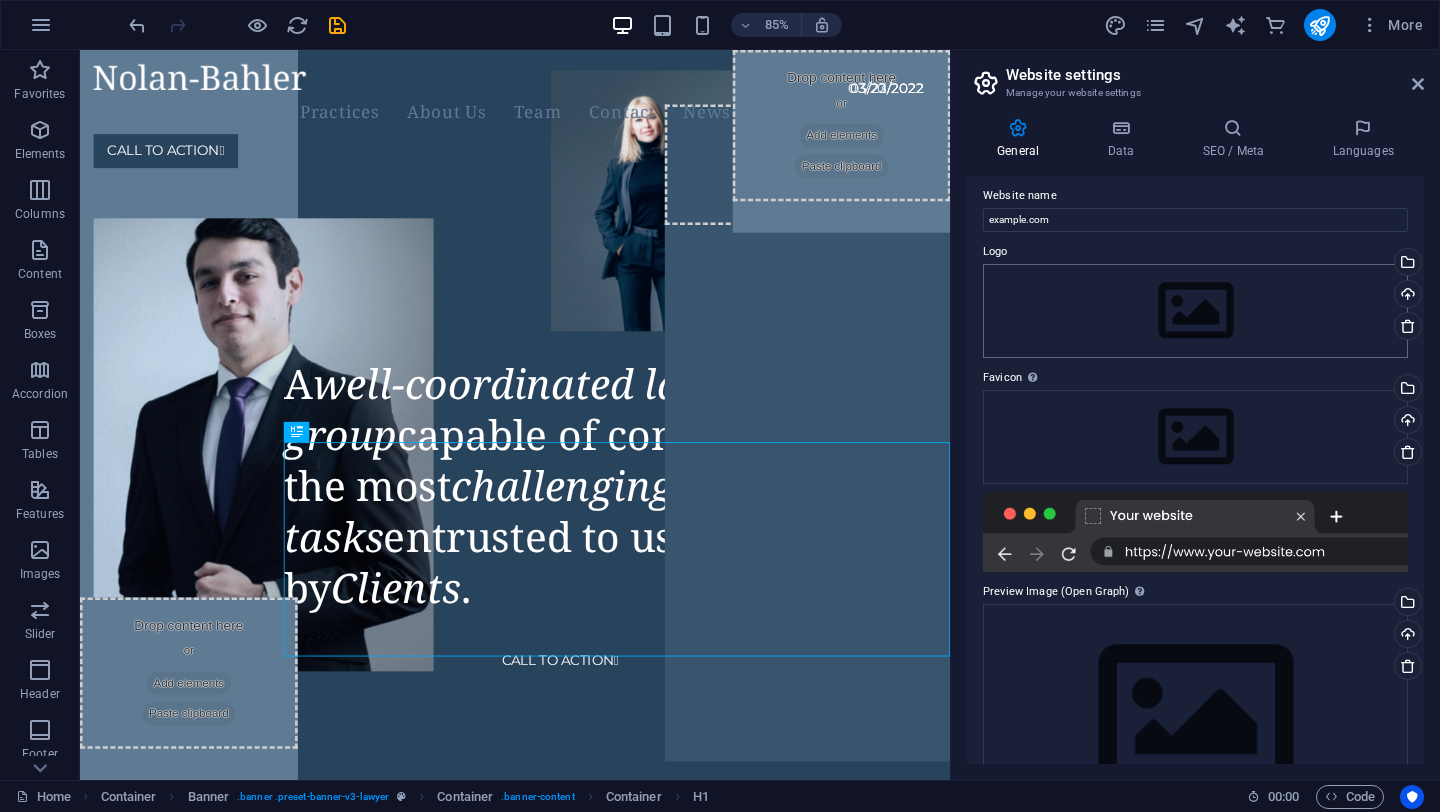 scroll, scrollTop: 0, scrollLeft: 0, axis: both 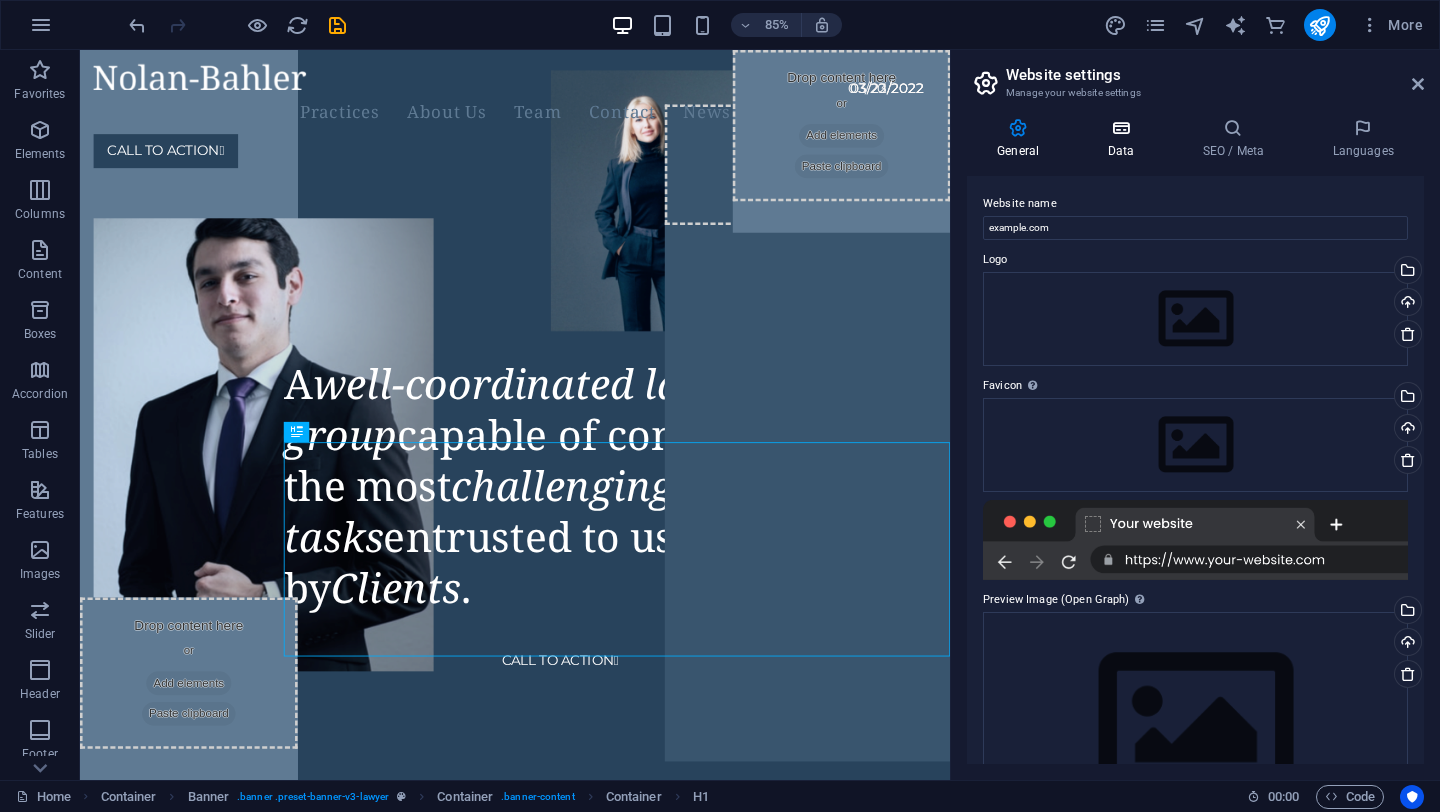 click on "Data" at bounding box center (1124, 139) 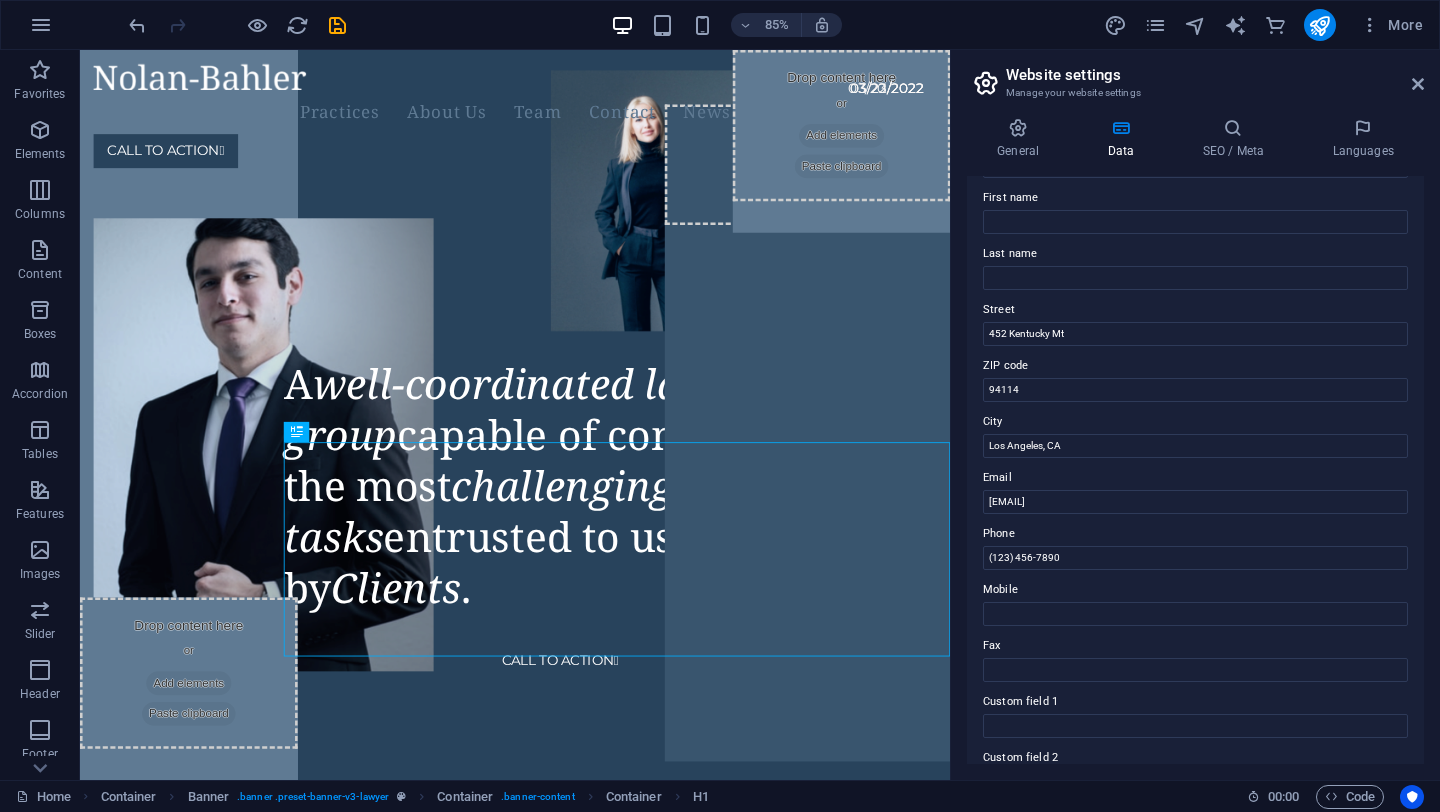 scroll, scrollTop: 0, scrollLeft: 0, axis: both 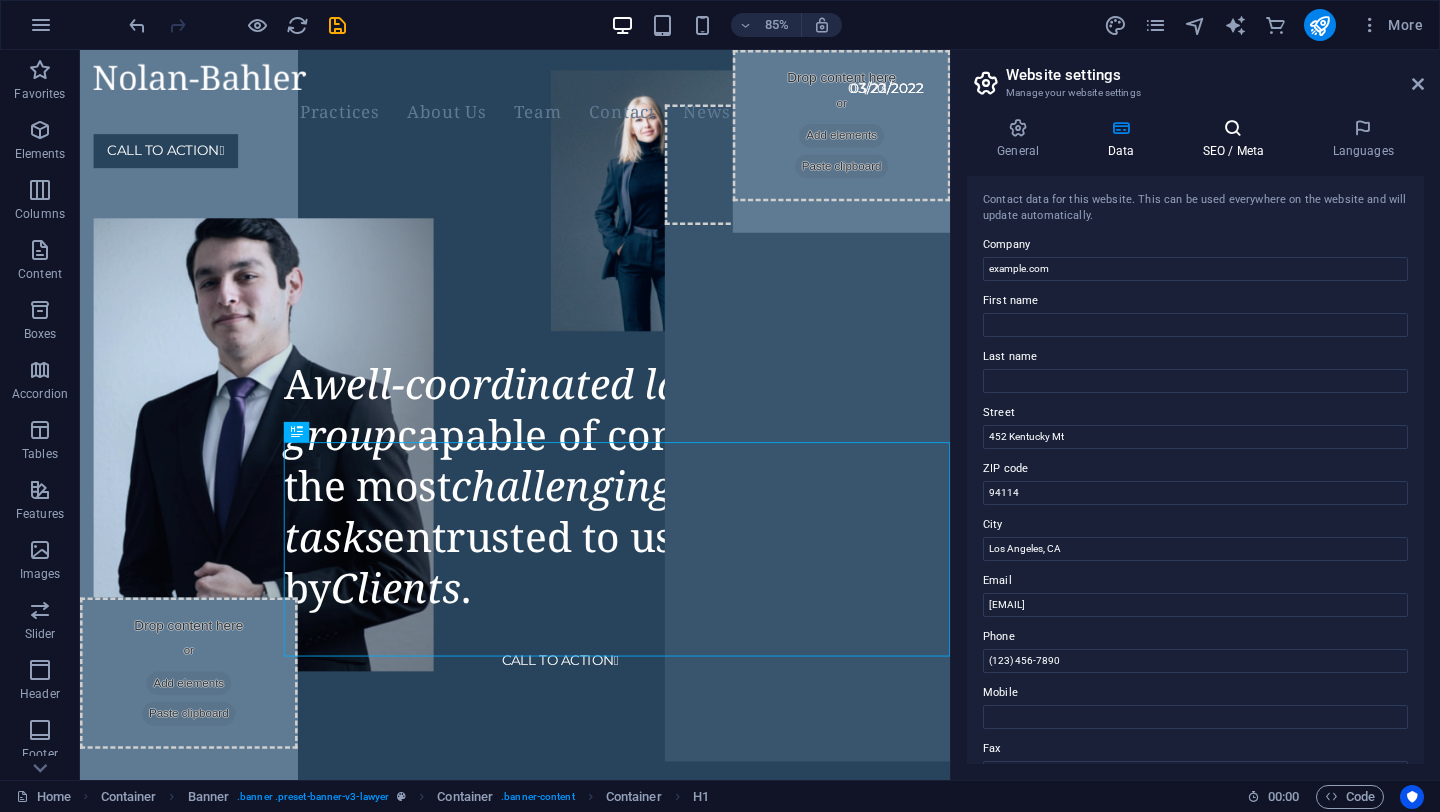 click at bounding box center [1233, 128] 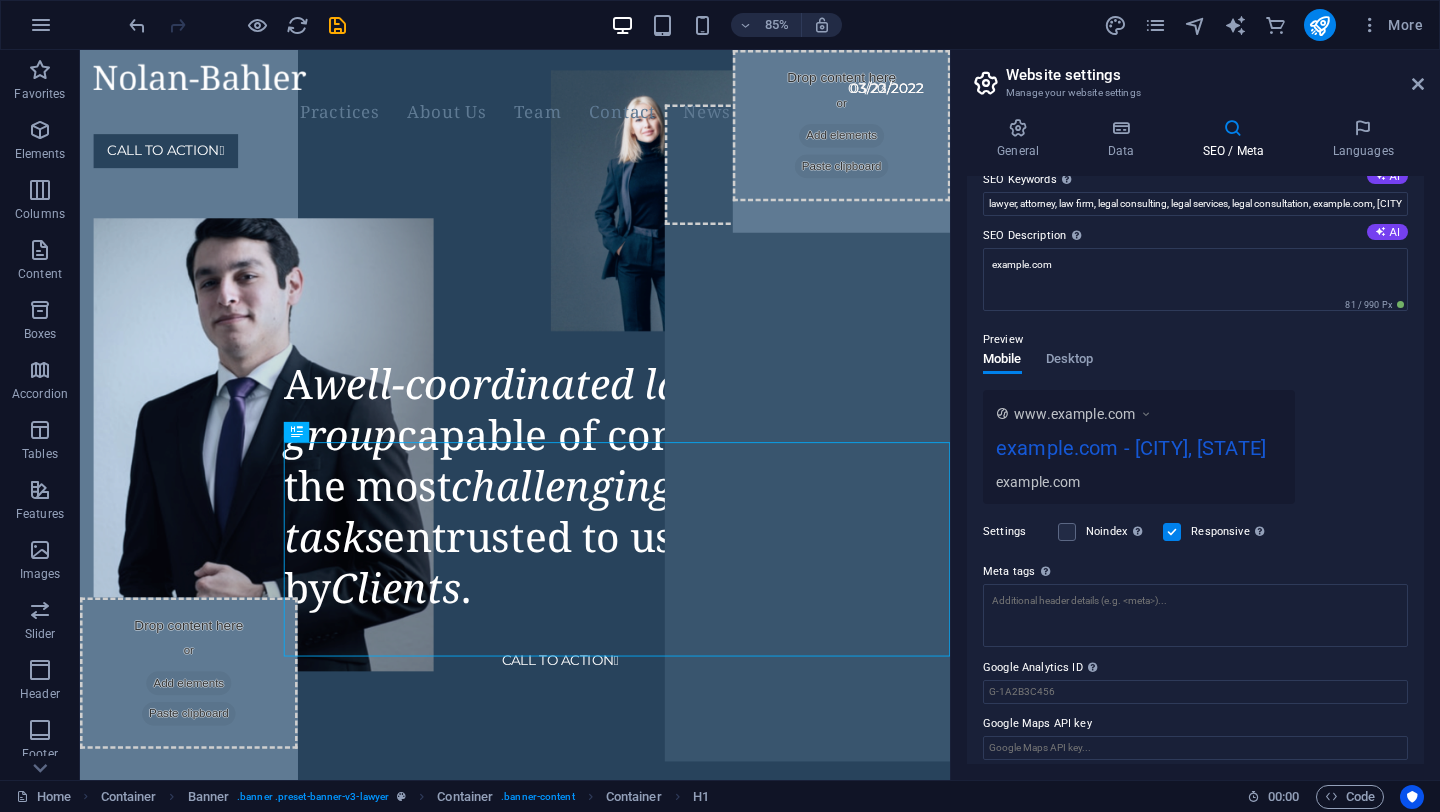 scroll, scrollTop: 147, scrollLeft: 0, axis: vertical 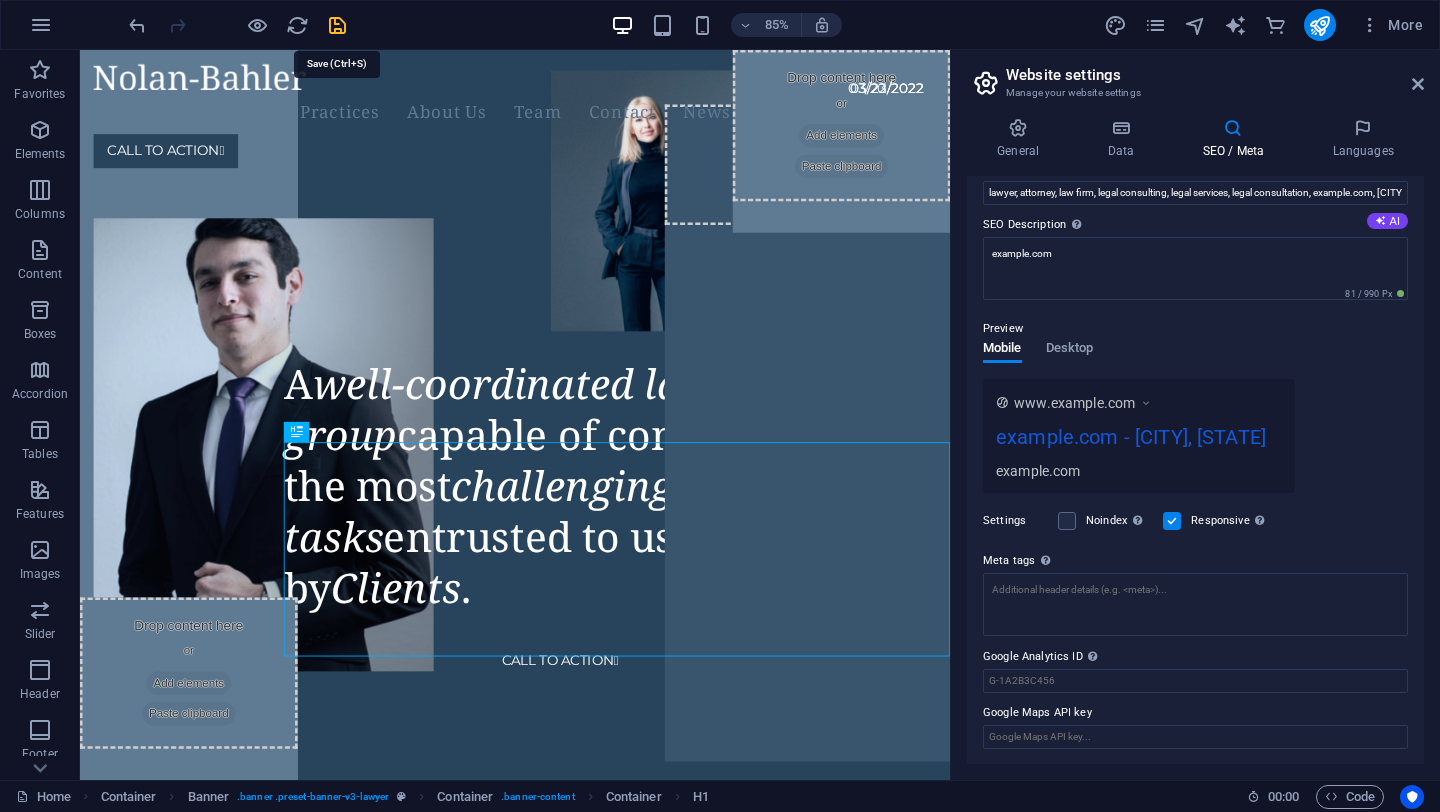 click at bounding box center (337, 25) 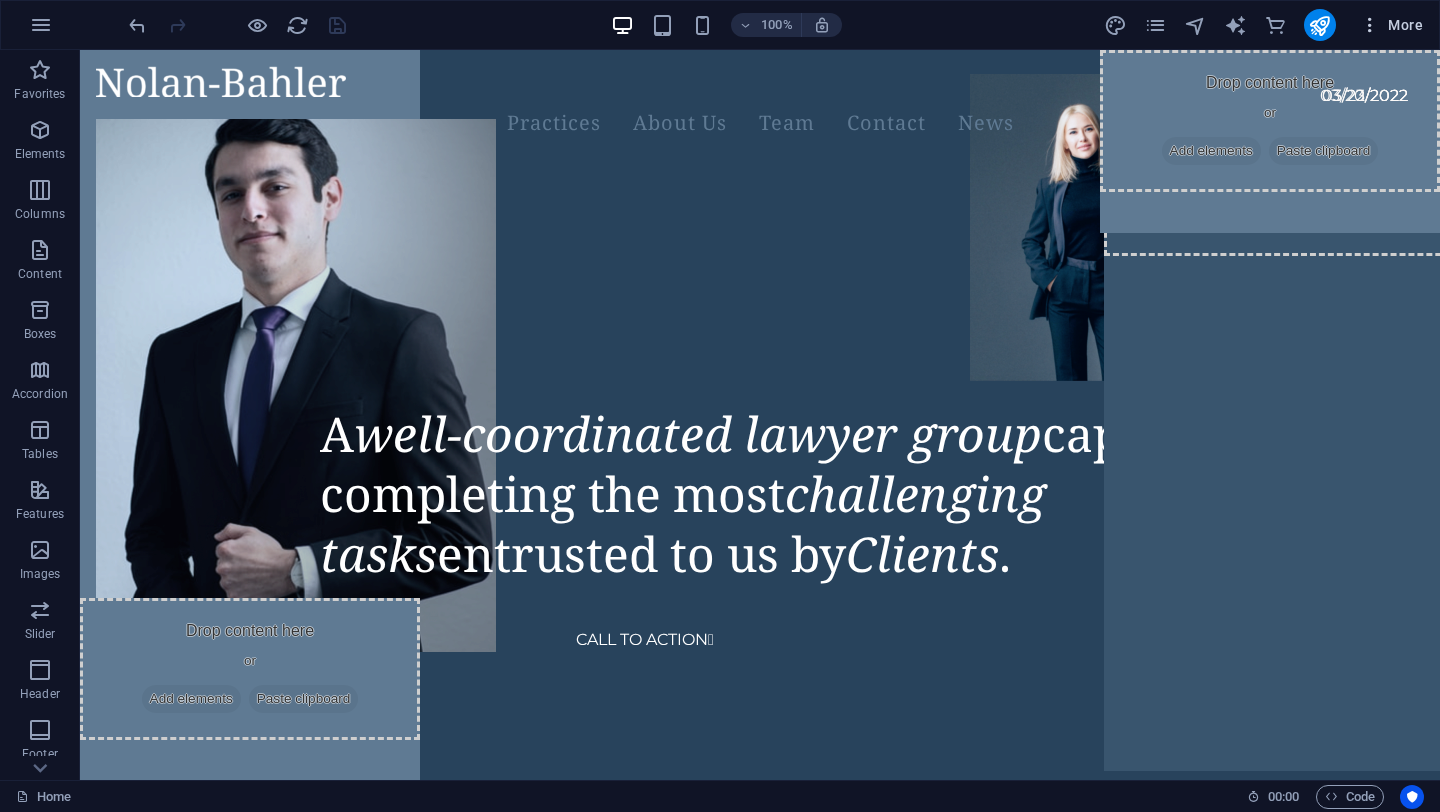 click on "More" at bounding box center (1391, 25) 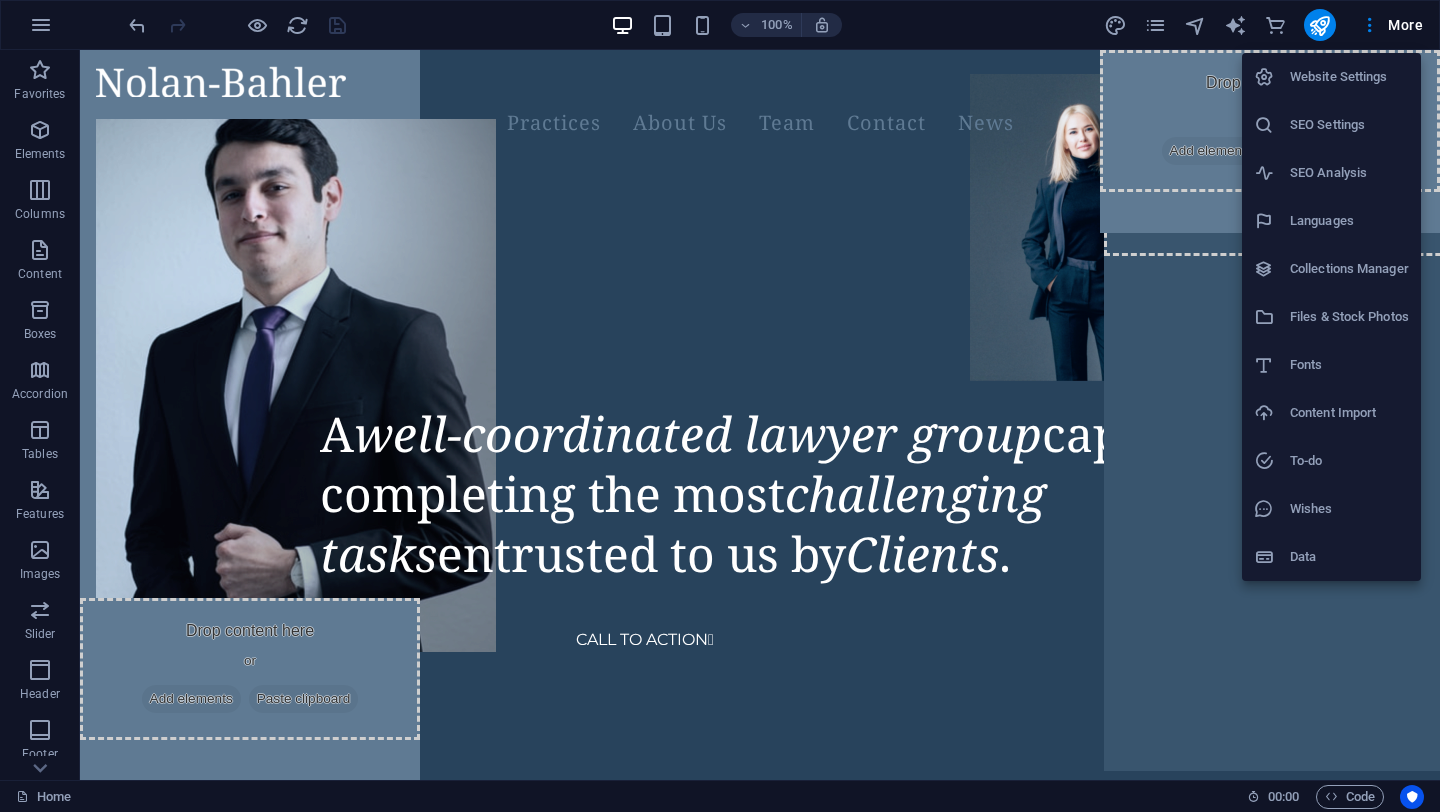click on "Wishes" at bounding box center (1331, 509) 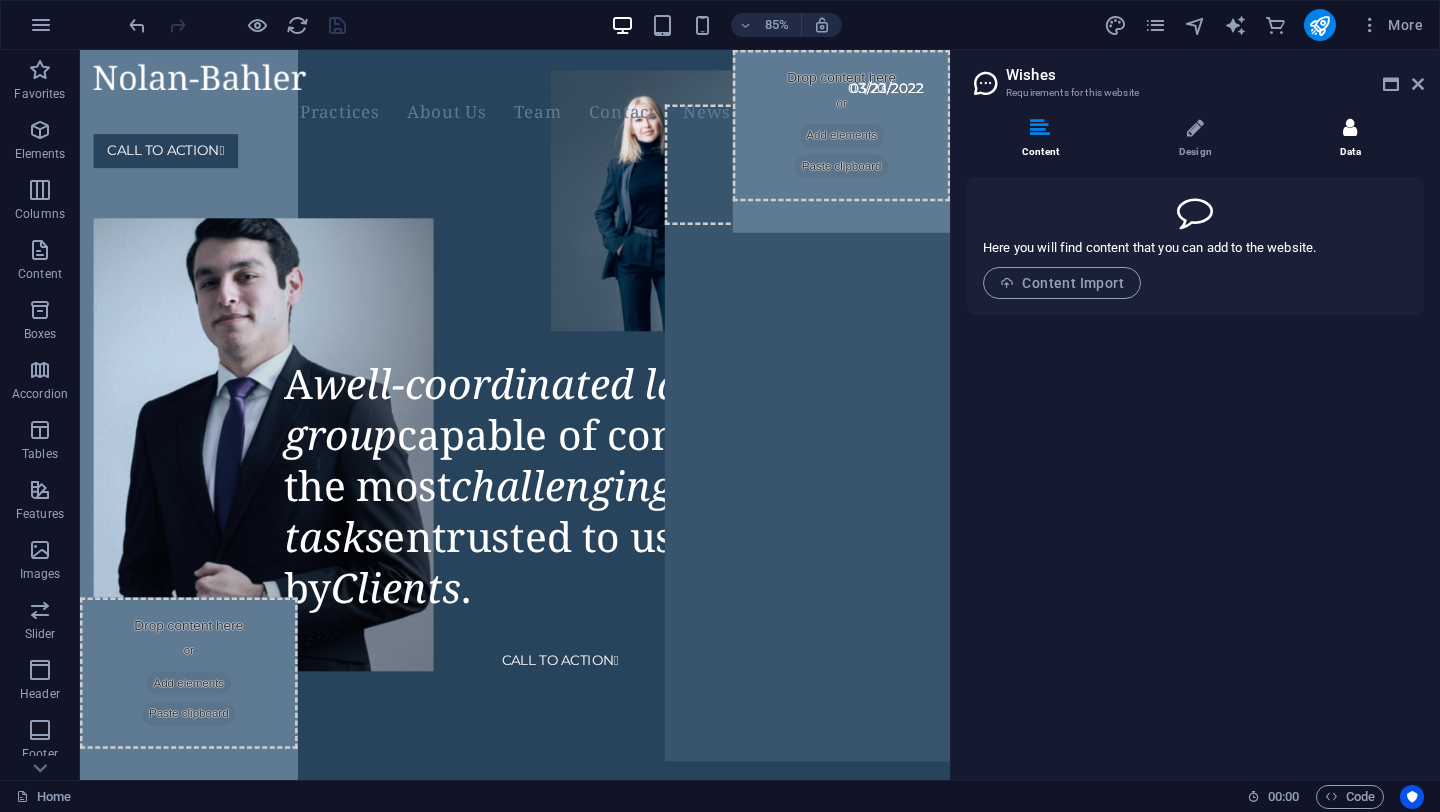 click on "Data" at bounding box center (1350, 139) 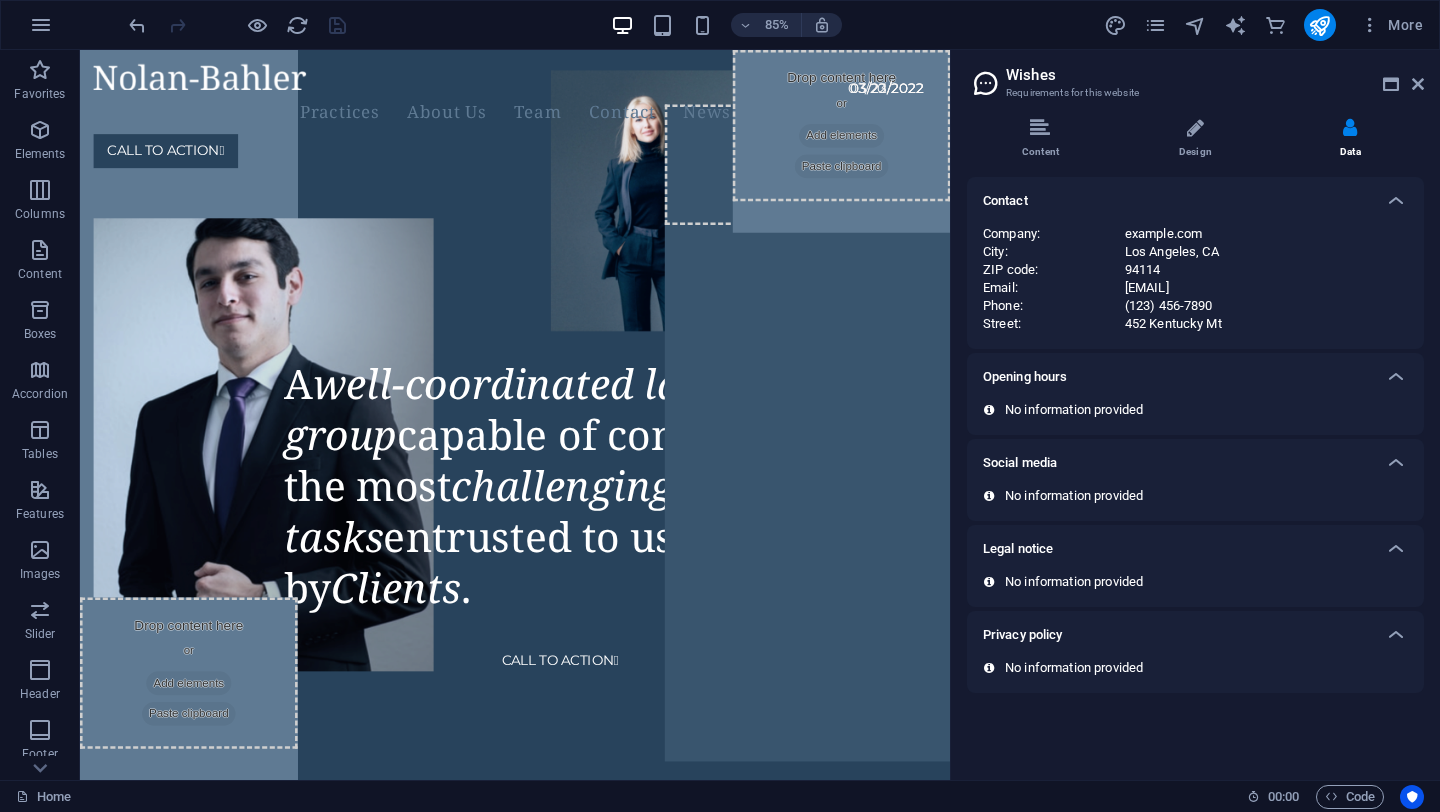 click on "Los Angeles, CA" at bounding box center (1266, 252) 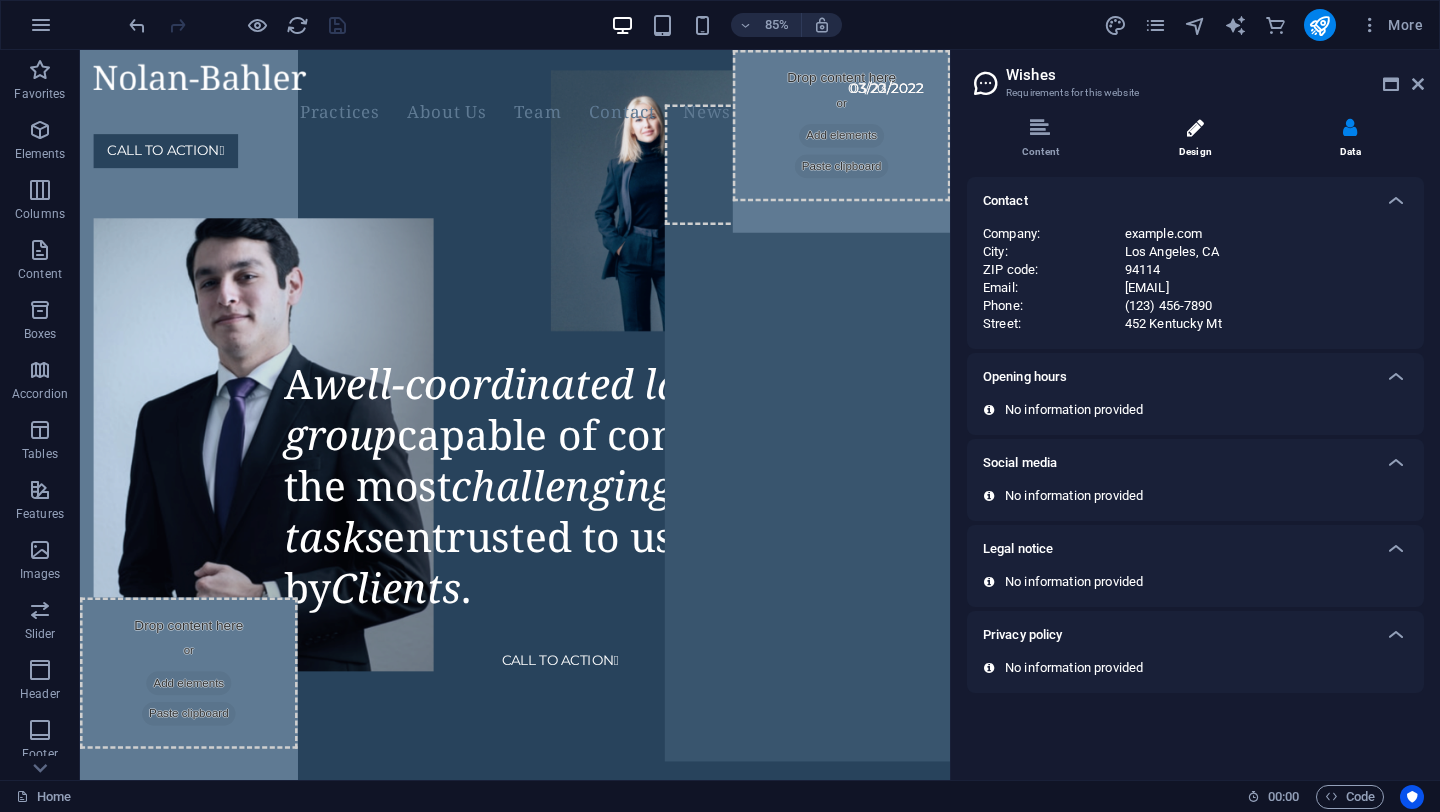 click on "Design" at bounding box center (1199, 139) 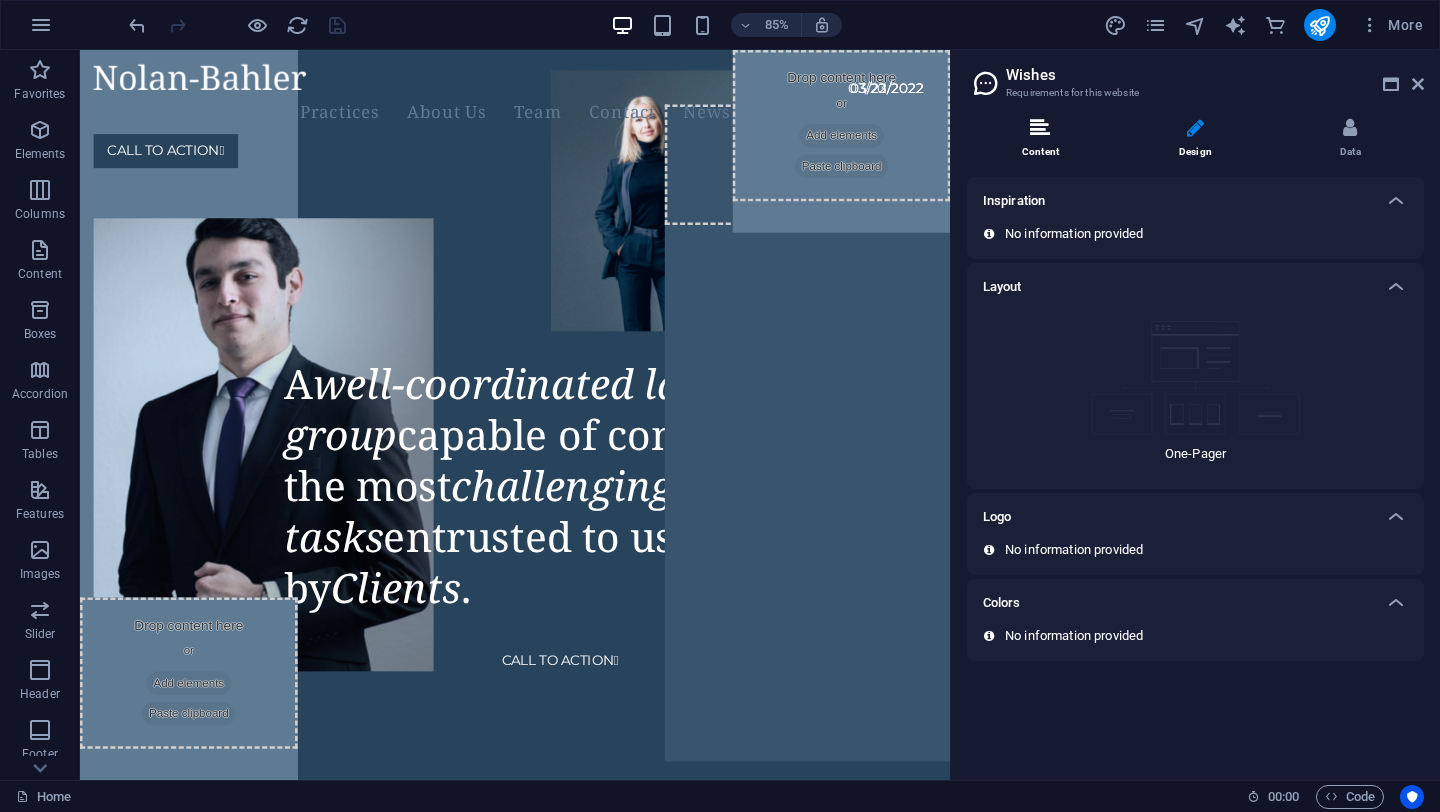 click on "Content" at bounding box center [1044, 139] 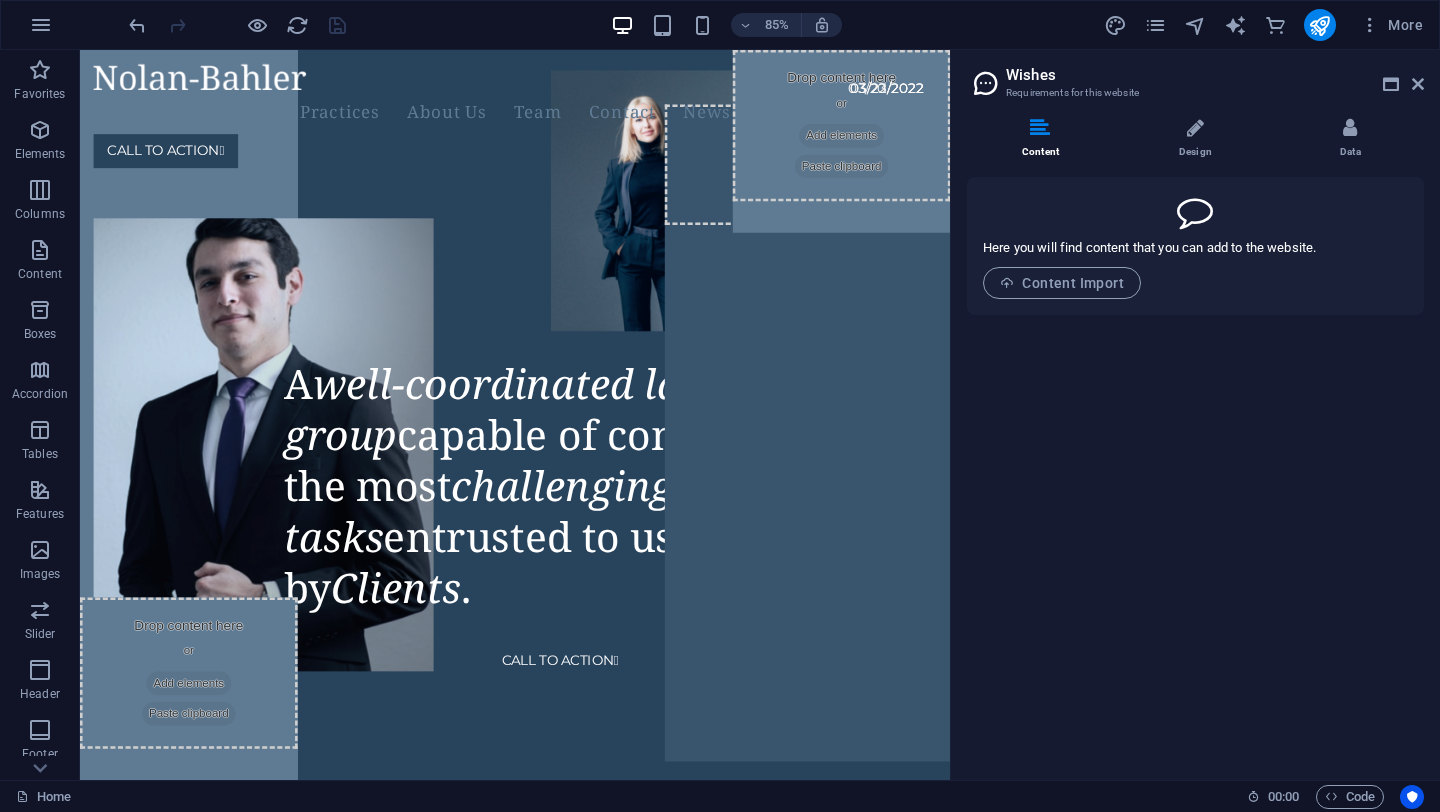 click on "Wishes Requirements for this website Content Design Data Here you will find content that you can add to the website. Content Import Inspiration No information provided Layout One-Pager Logo No information provided Colors No information provided Contact Company : rsmiami.com City : Los Angeles, CA ZIP code : 94114 Email : 56abefa98d0ccdc58f65a647dda6ae@plesk.local Phone : (123) 456-7890 Street : 452 Kentucky Mt Opening hours No information provided Social media No information provided Legal notice No information provided Privacy policy No information provided" at bounding box center [1195, 415] 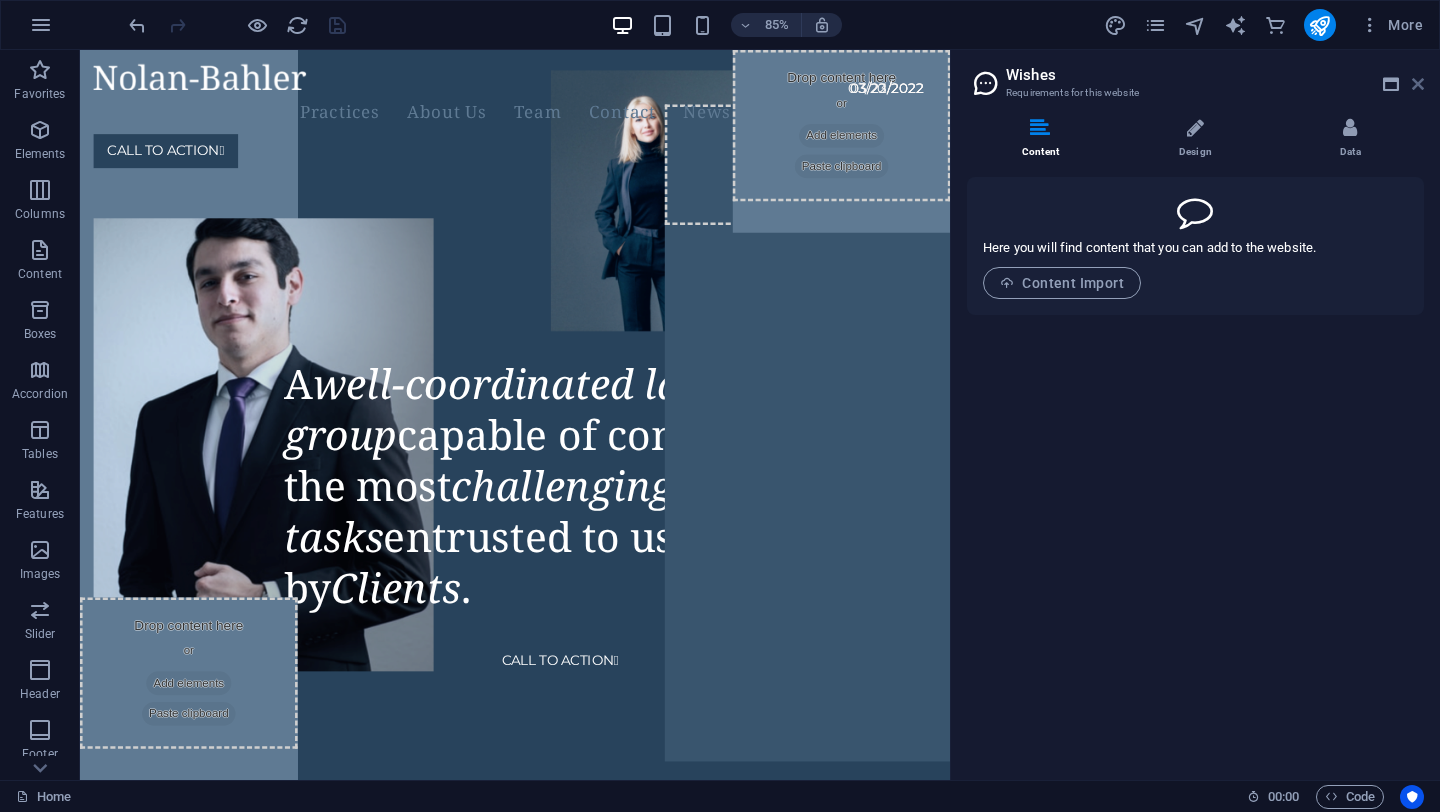 click at bounding box center [1418, 84] 